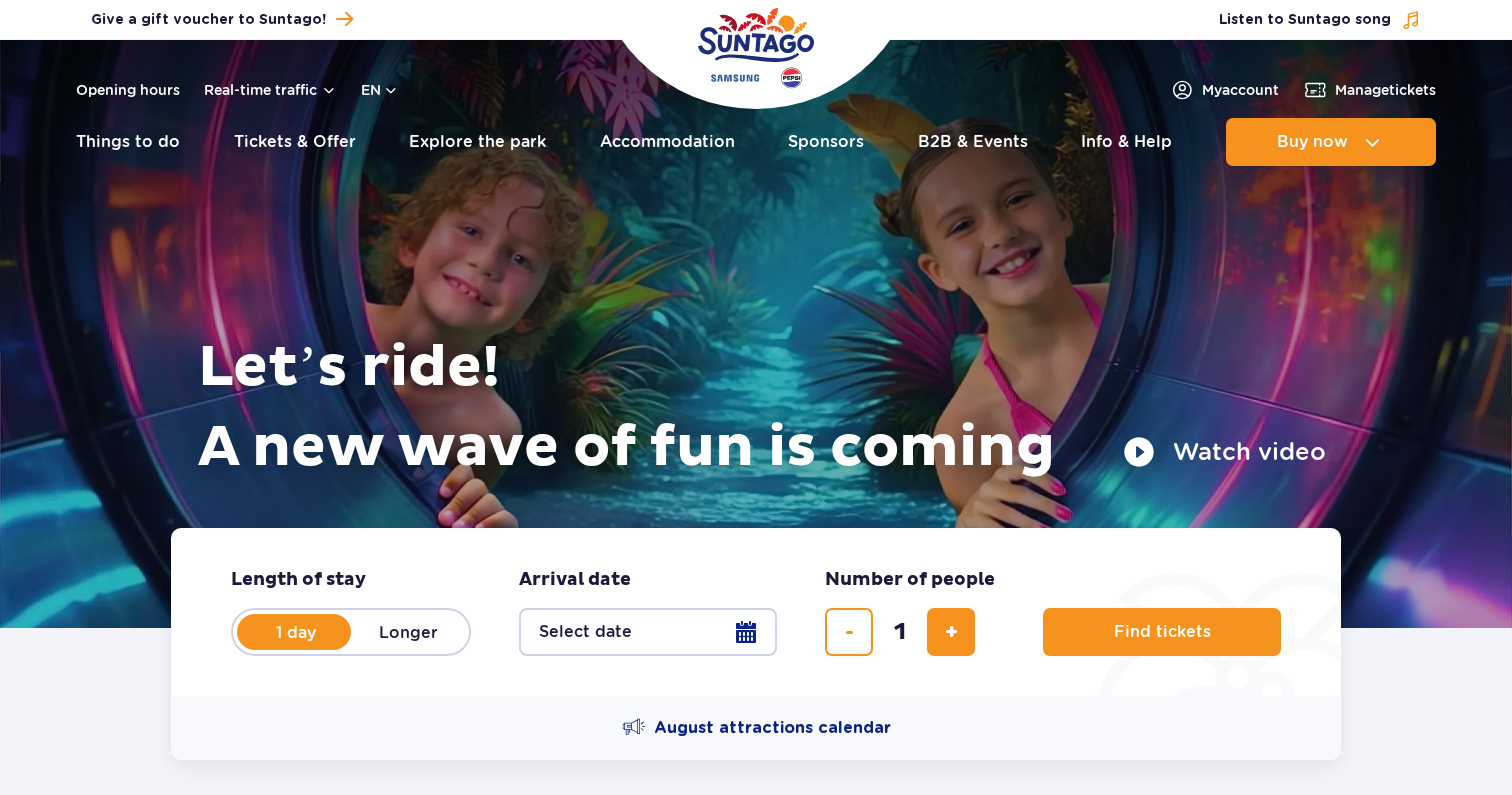 scroll, scrollTop: 0, scrollLeft: 0, axis: both 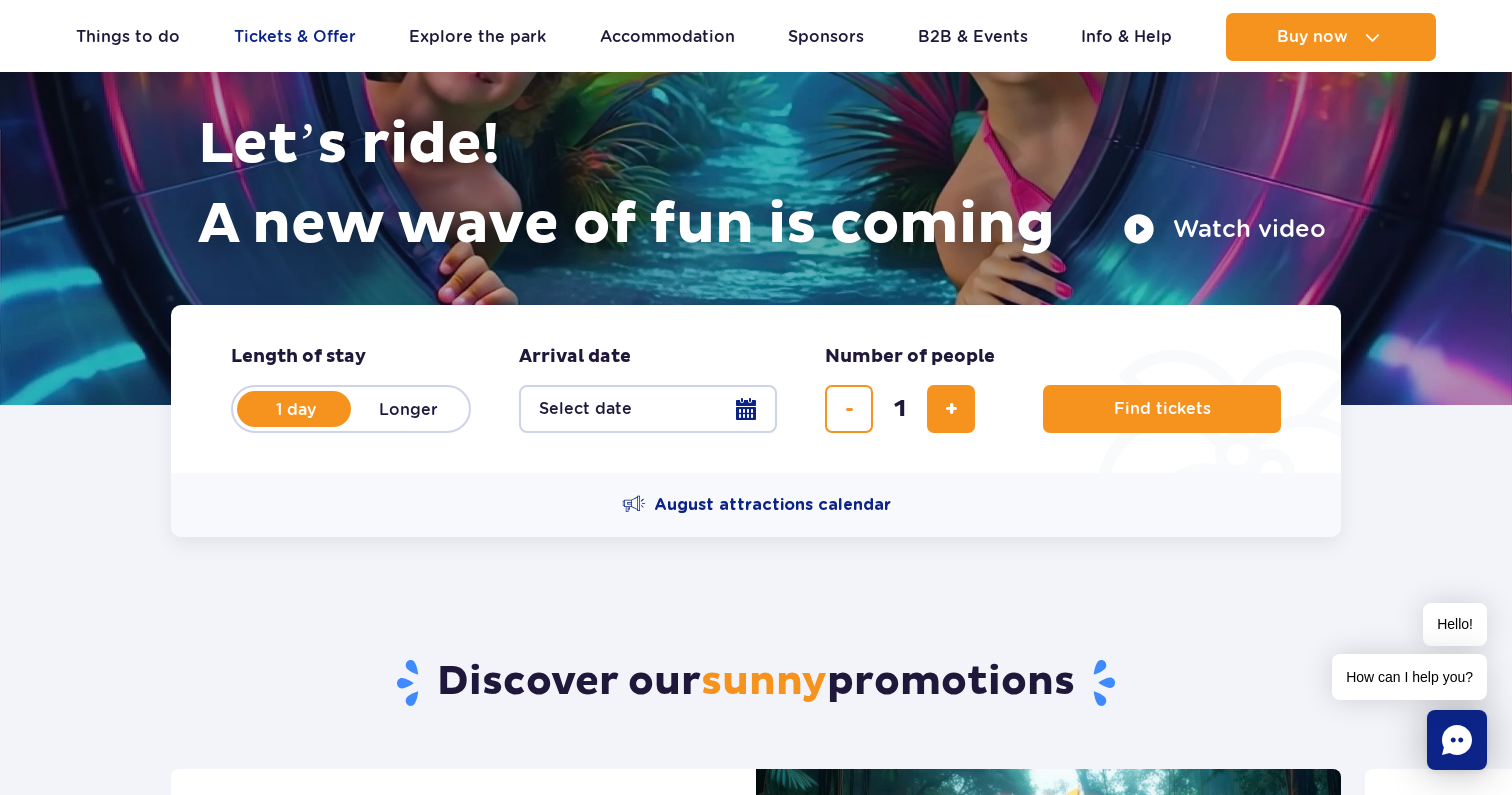 click on "Tickets & Offer
Tickets & Offer
Pricing
Tickets creator
Vouchers
1 ," at bounding box center [295, 37] 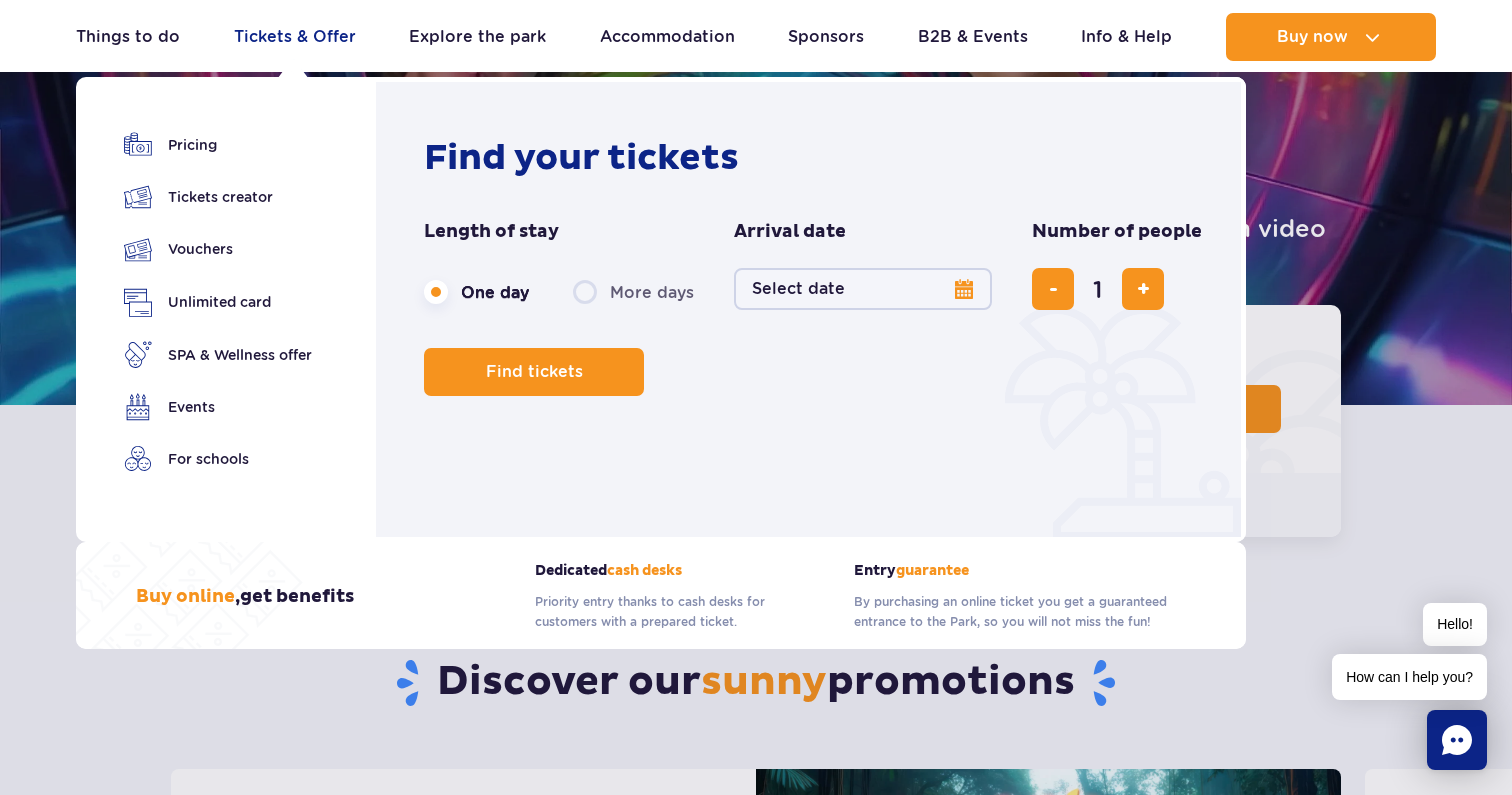 click on "Tickets & Offer" at bounding box center [295, 37] 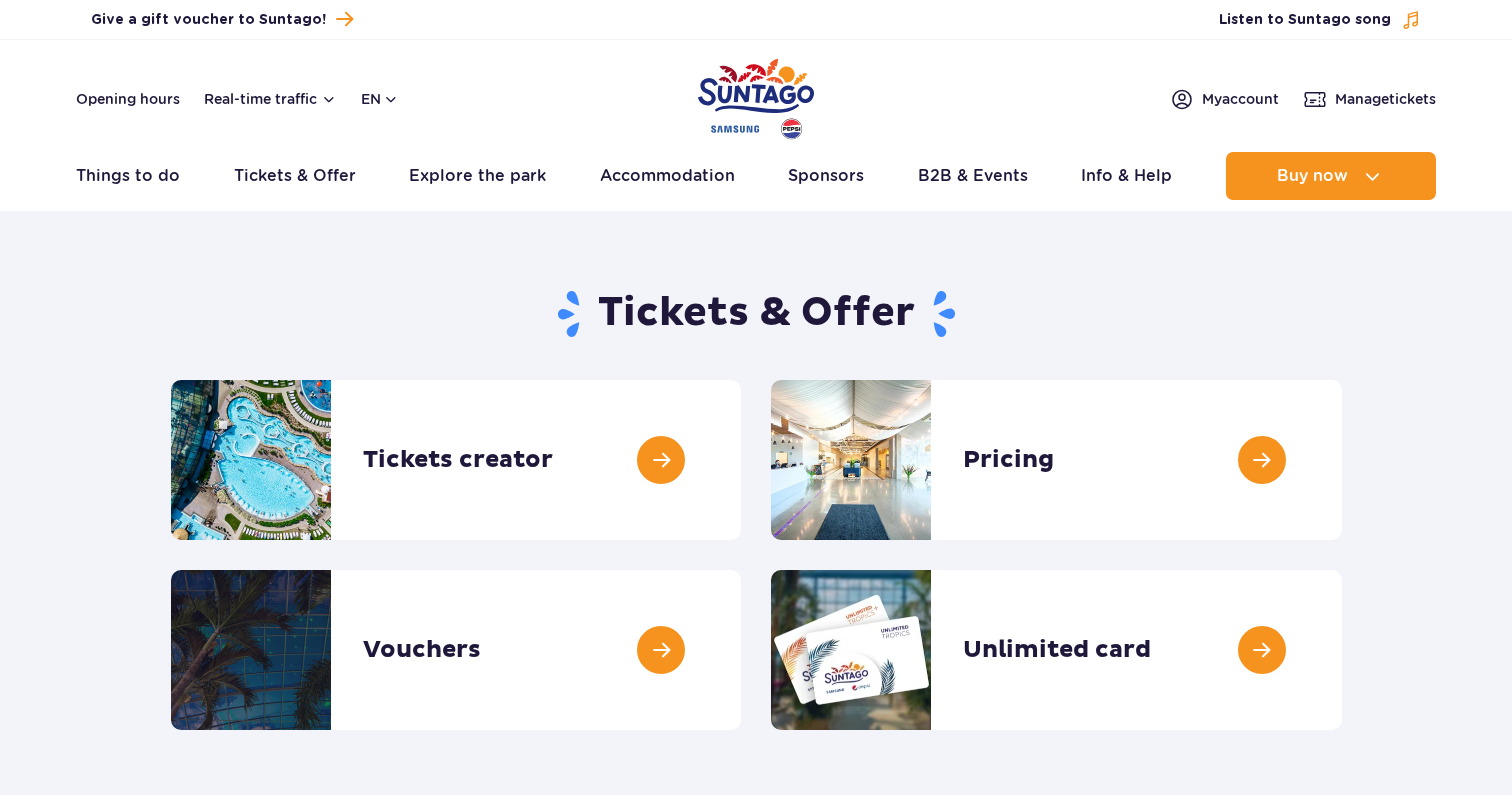 scroll, scrollTop: 0, scrollLeft: 0, axis: both 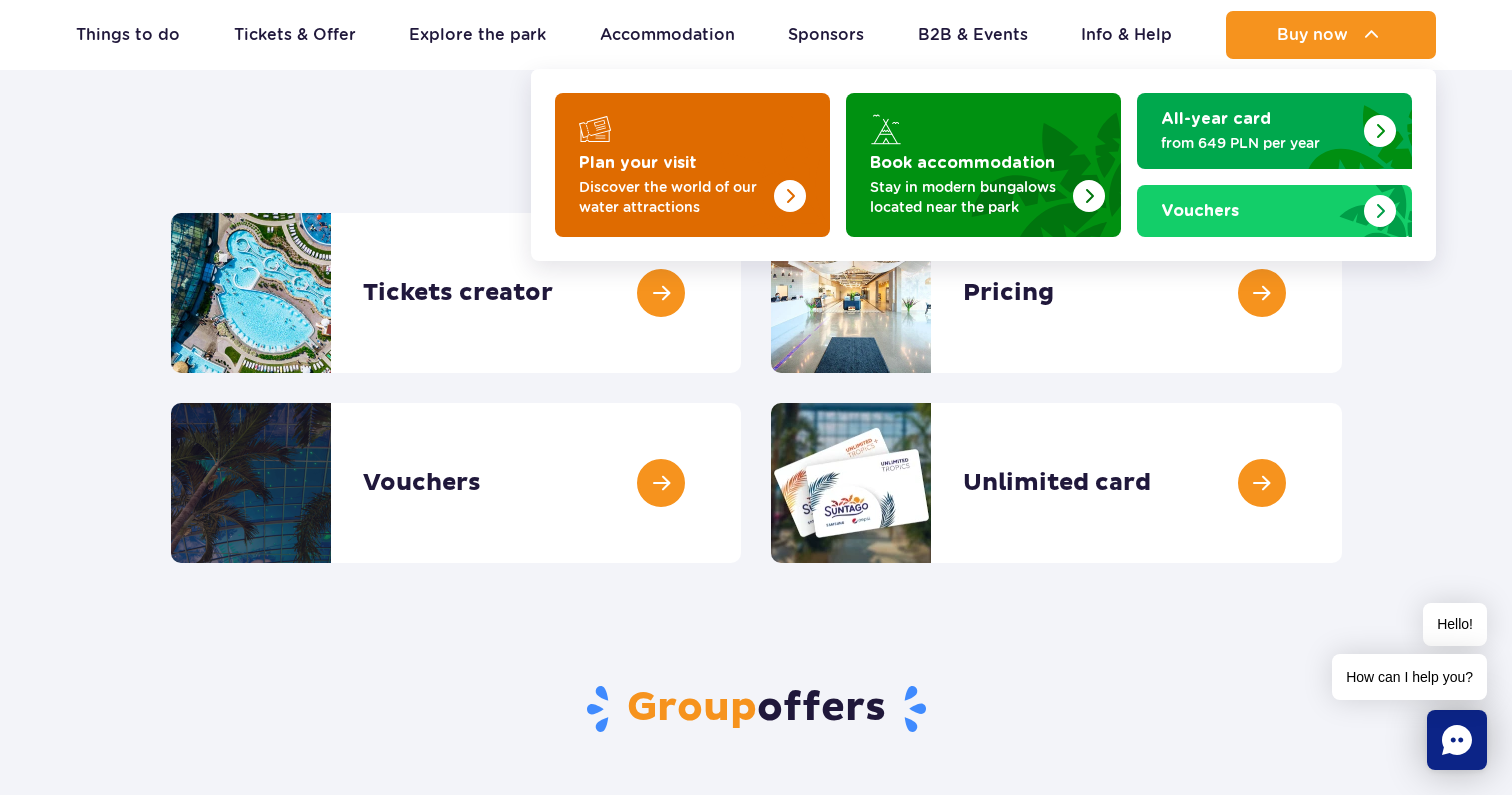 click on "Discover the world of our water attractions" at bounding box center (676, 197) 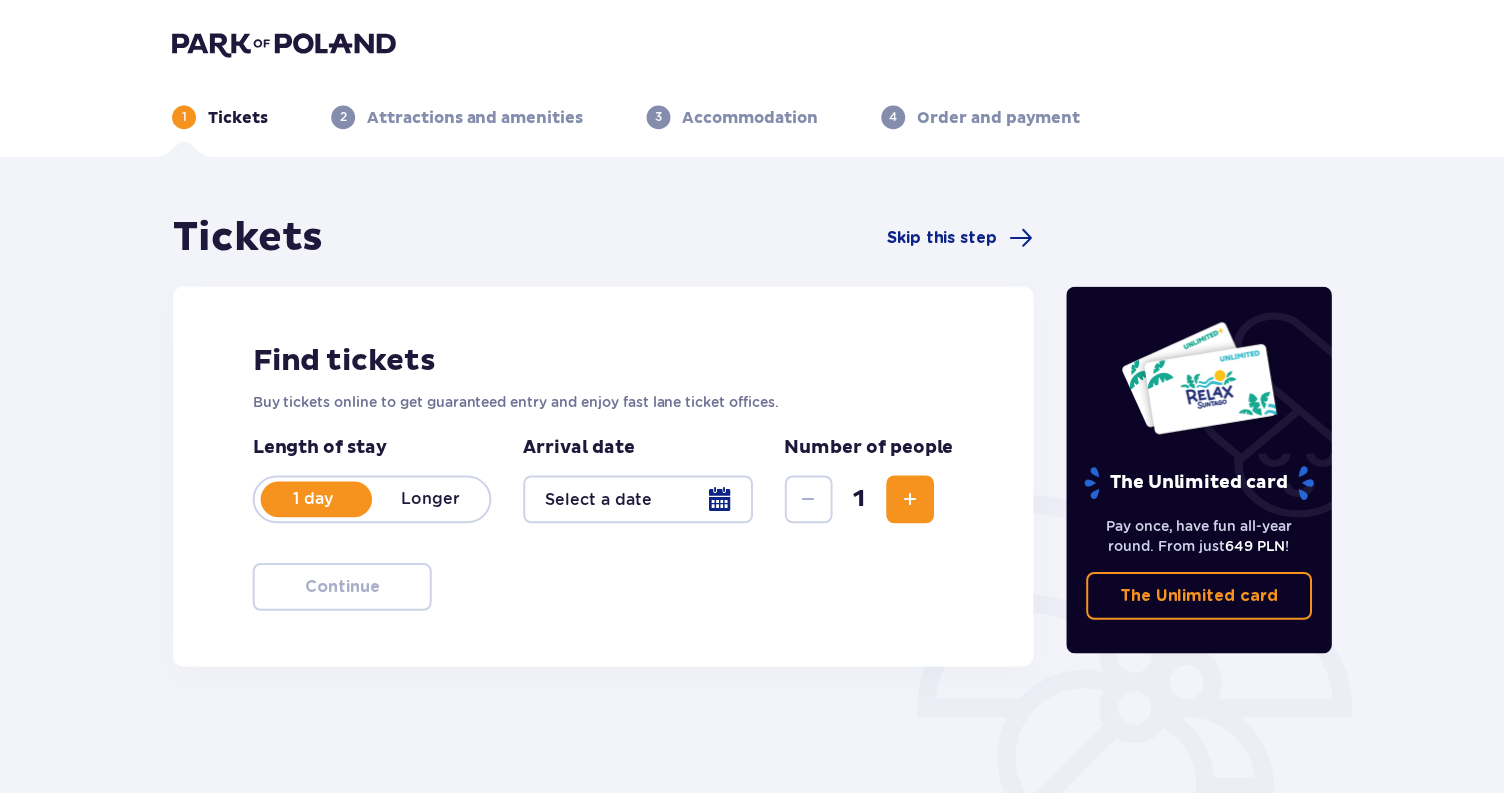 scroll, scrollTop: 0, scrollLeft: 0, axis: both 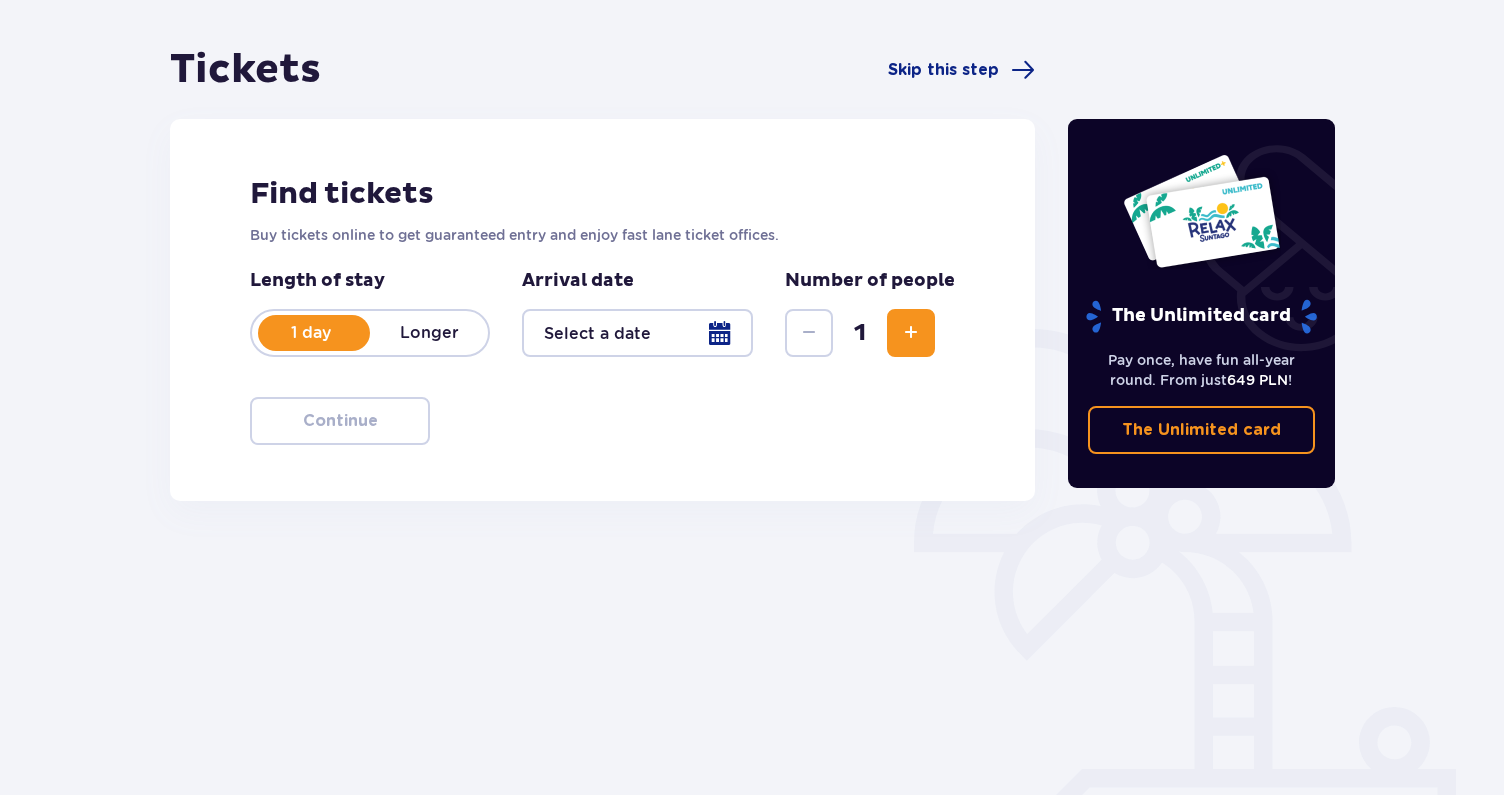 click at bounding box center (637, 333) 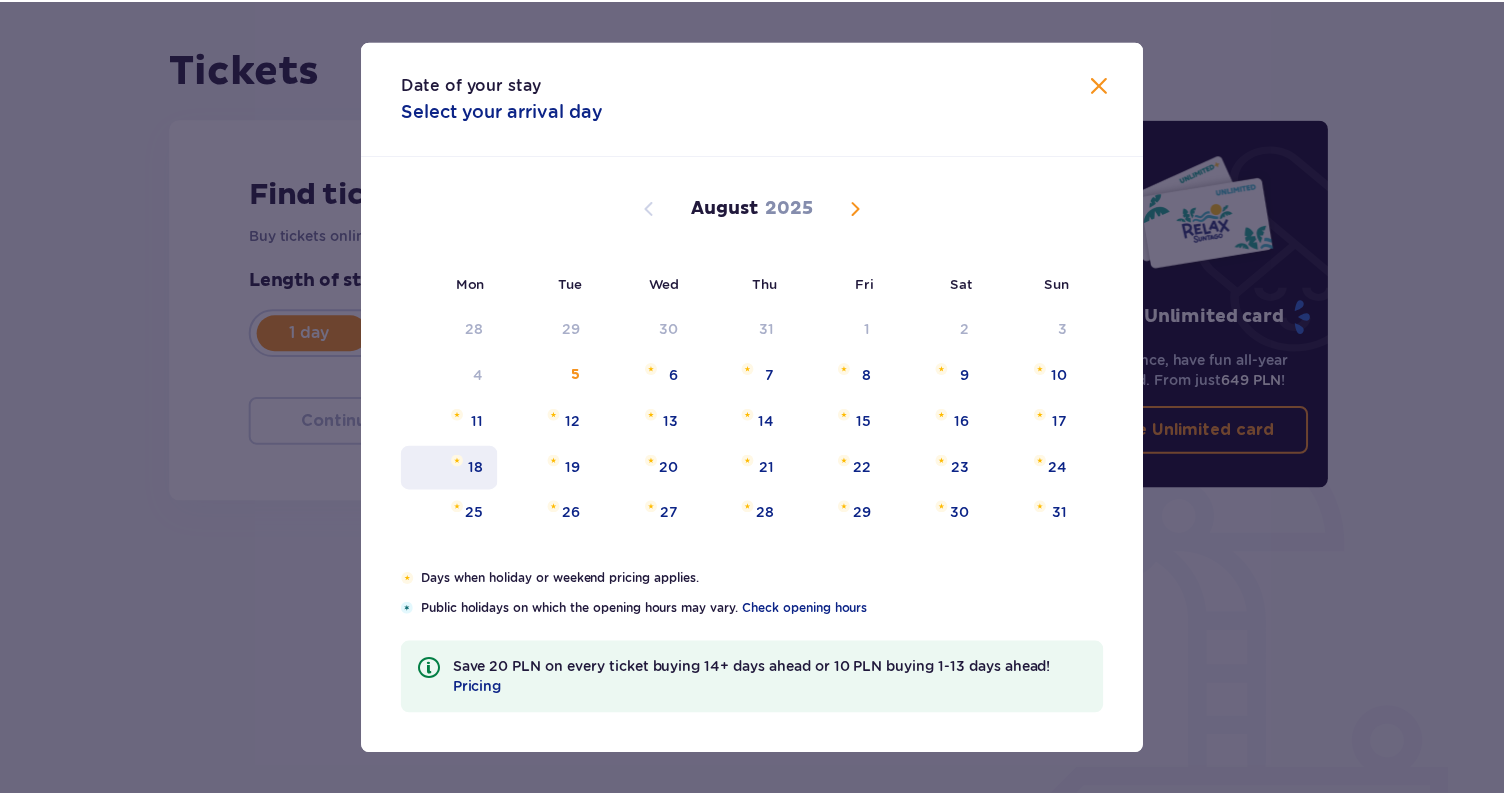 scroll, scrollTop: 0, scrollLeft: 0, axis: both 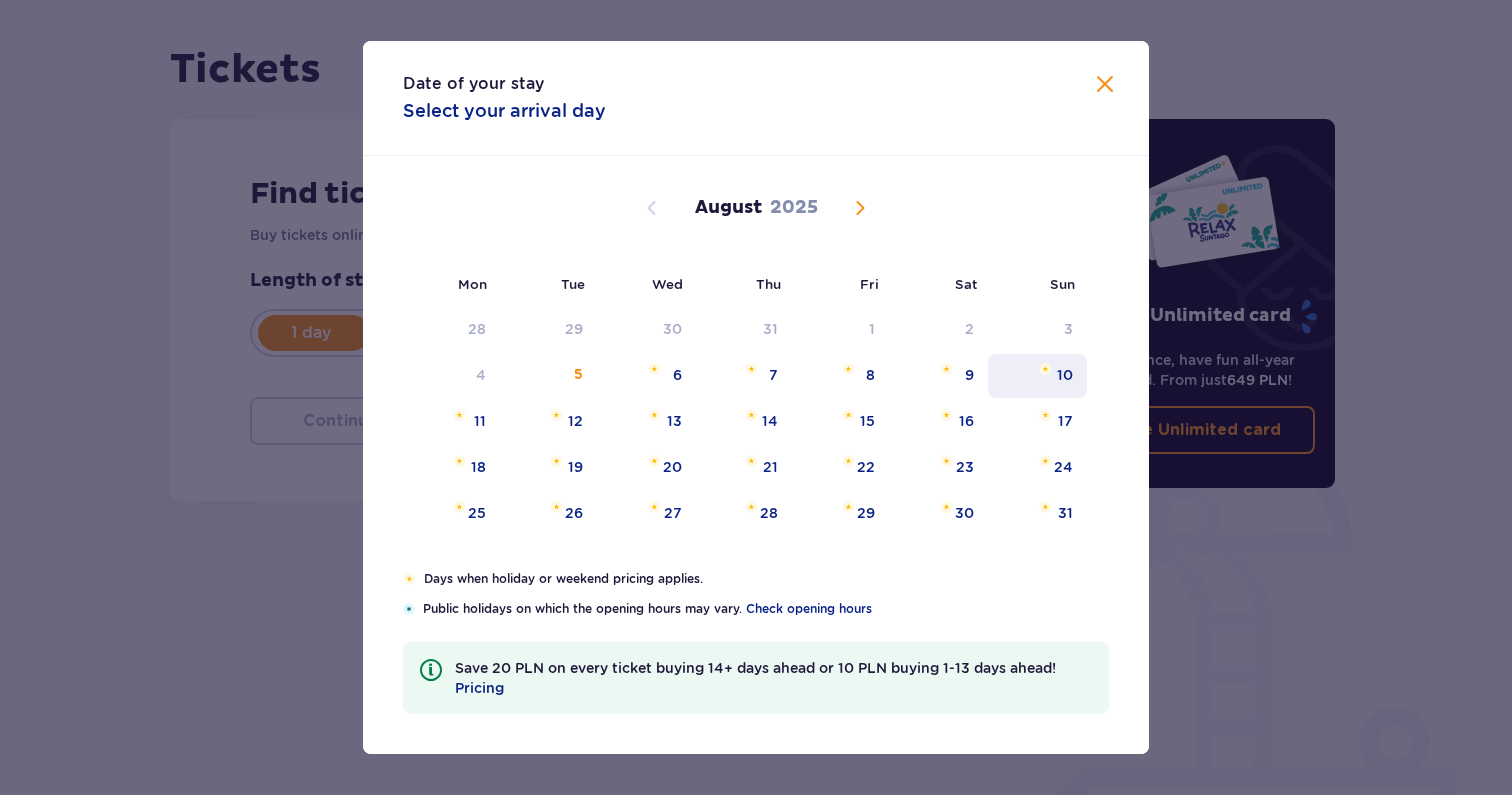 click on "10" at bounding box center [1037, 376] 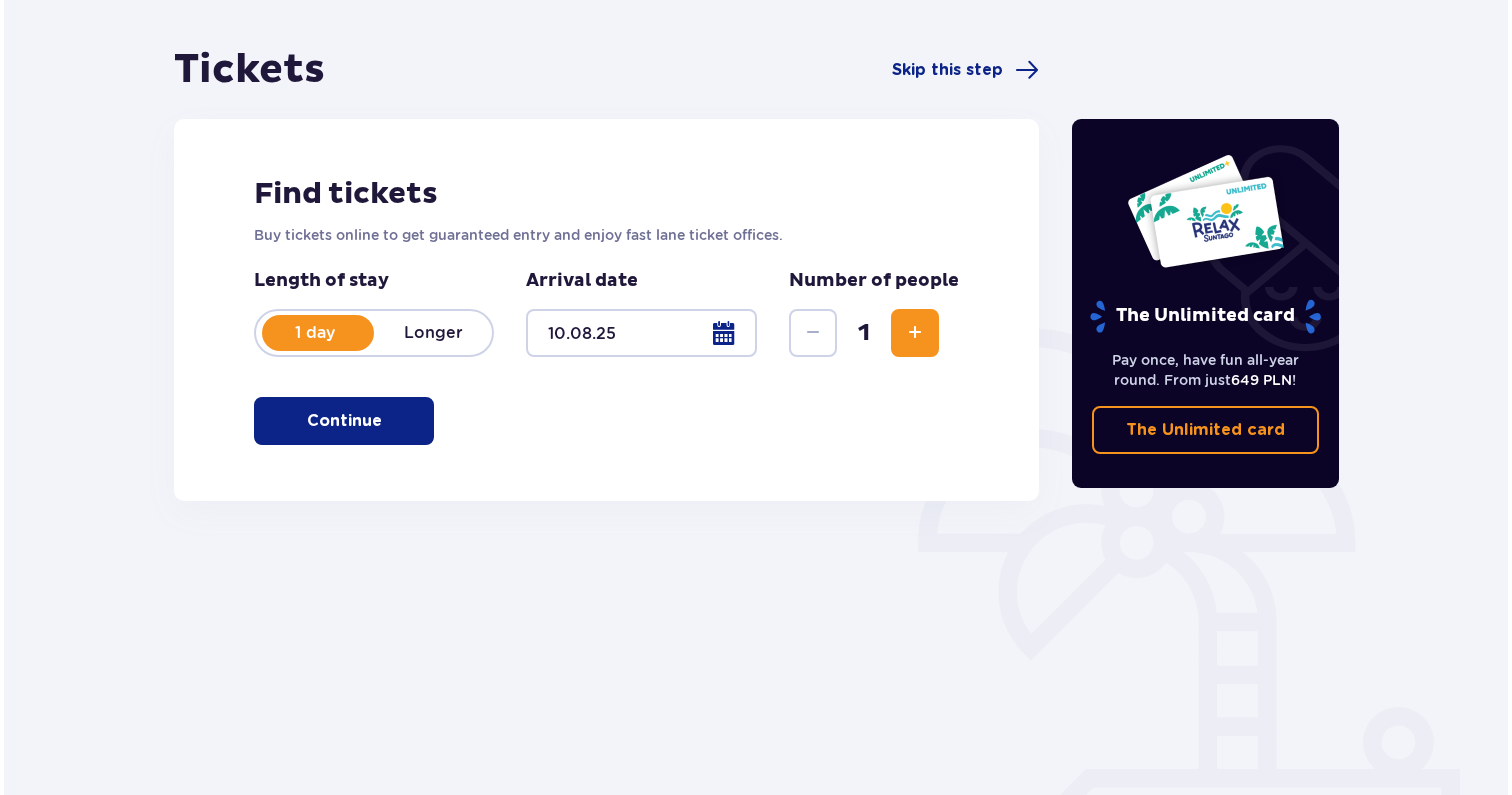 scroll, scrollTop: 0, scrollLeft: 0, axis: both 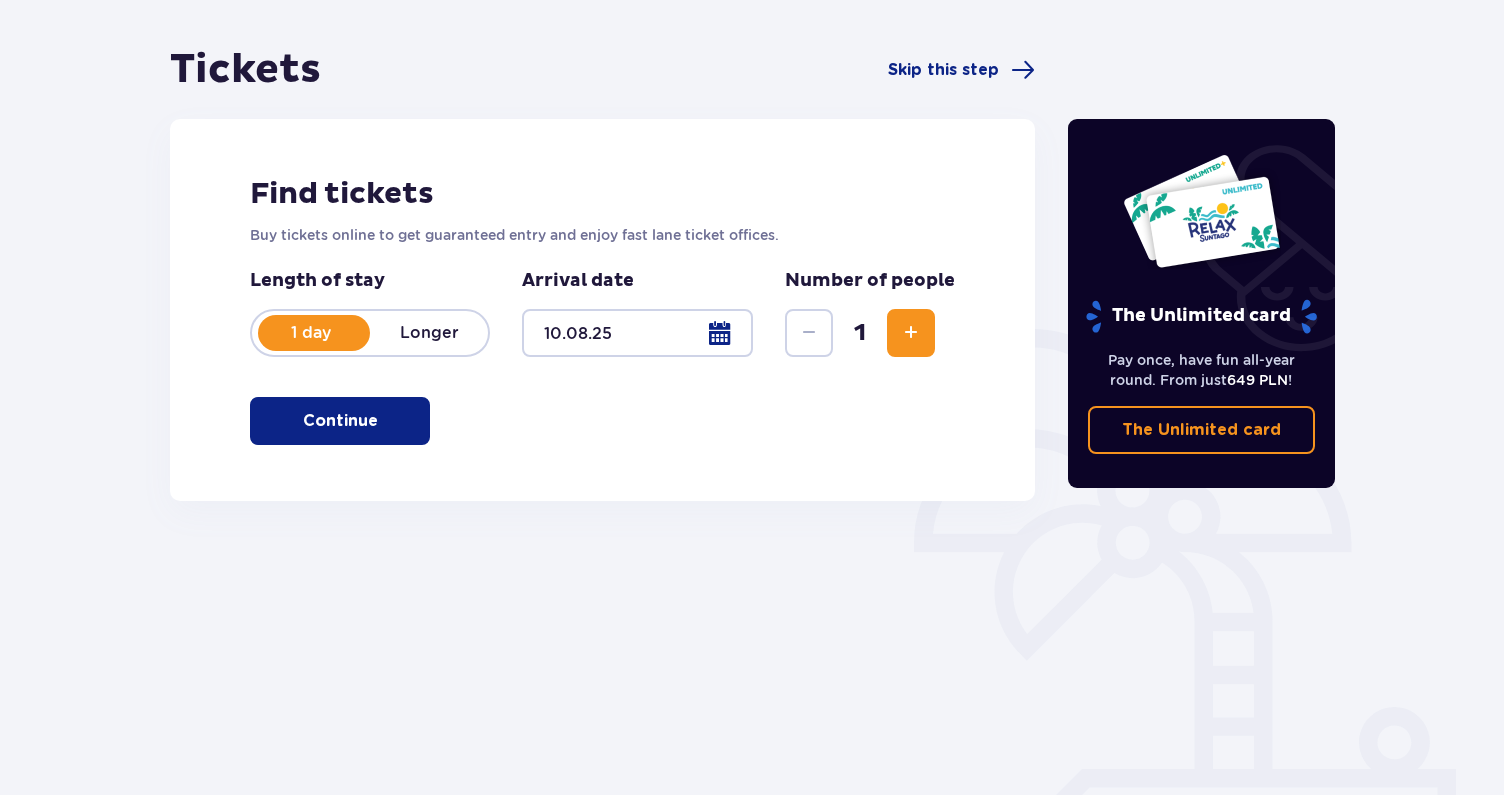 click at bounding box center [911, 333] 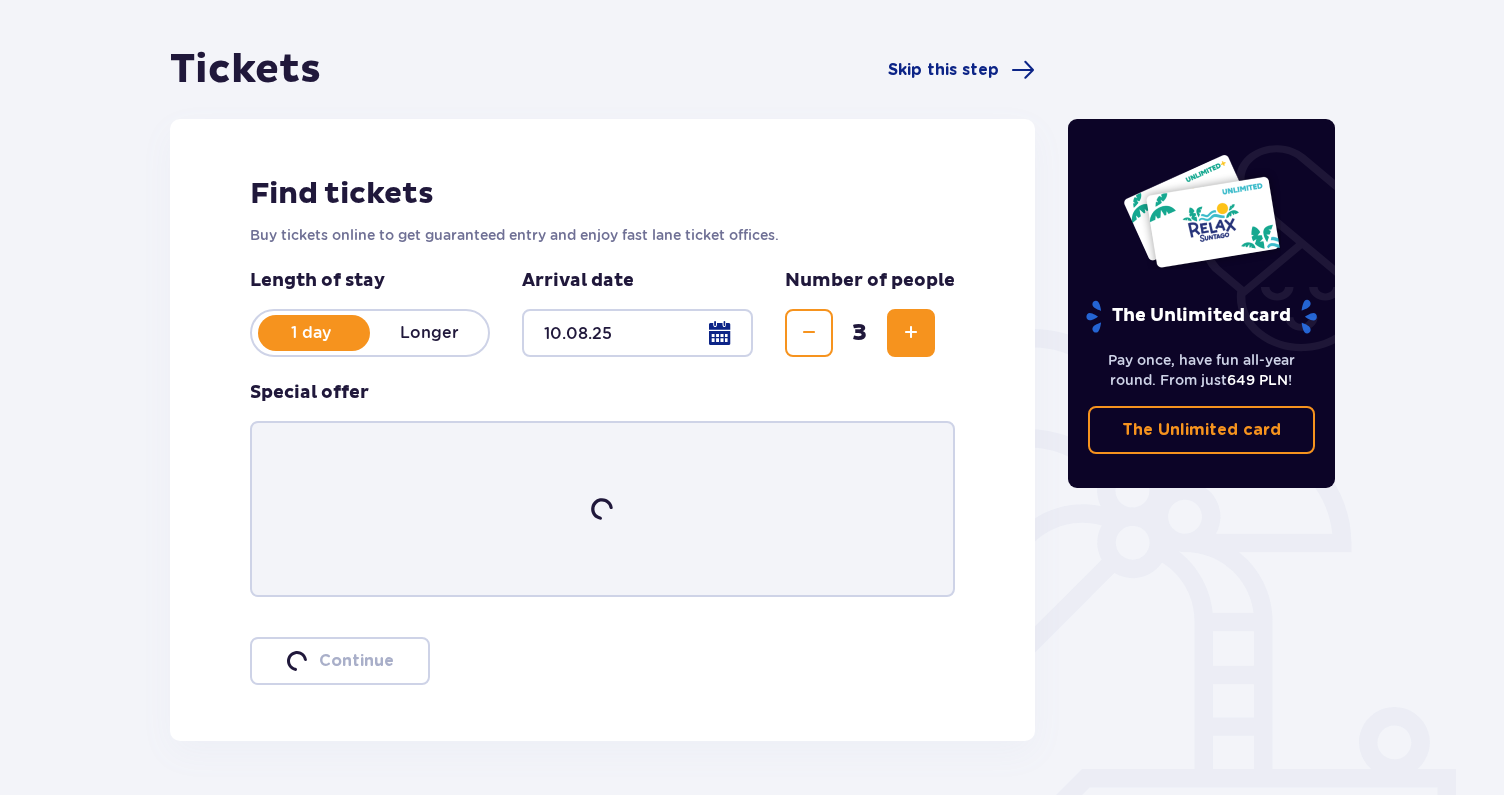 click at bounding box center [911, 333] 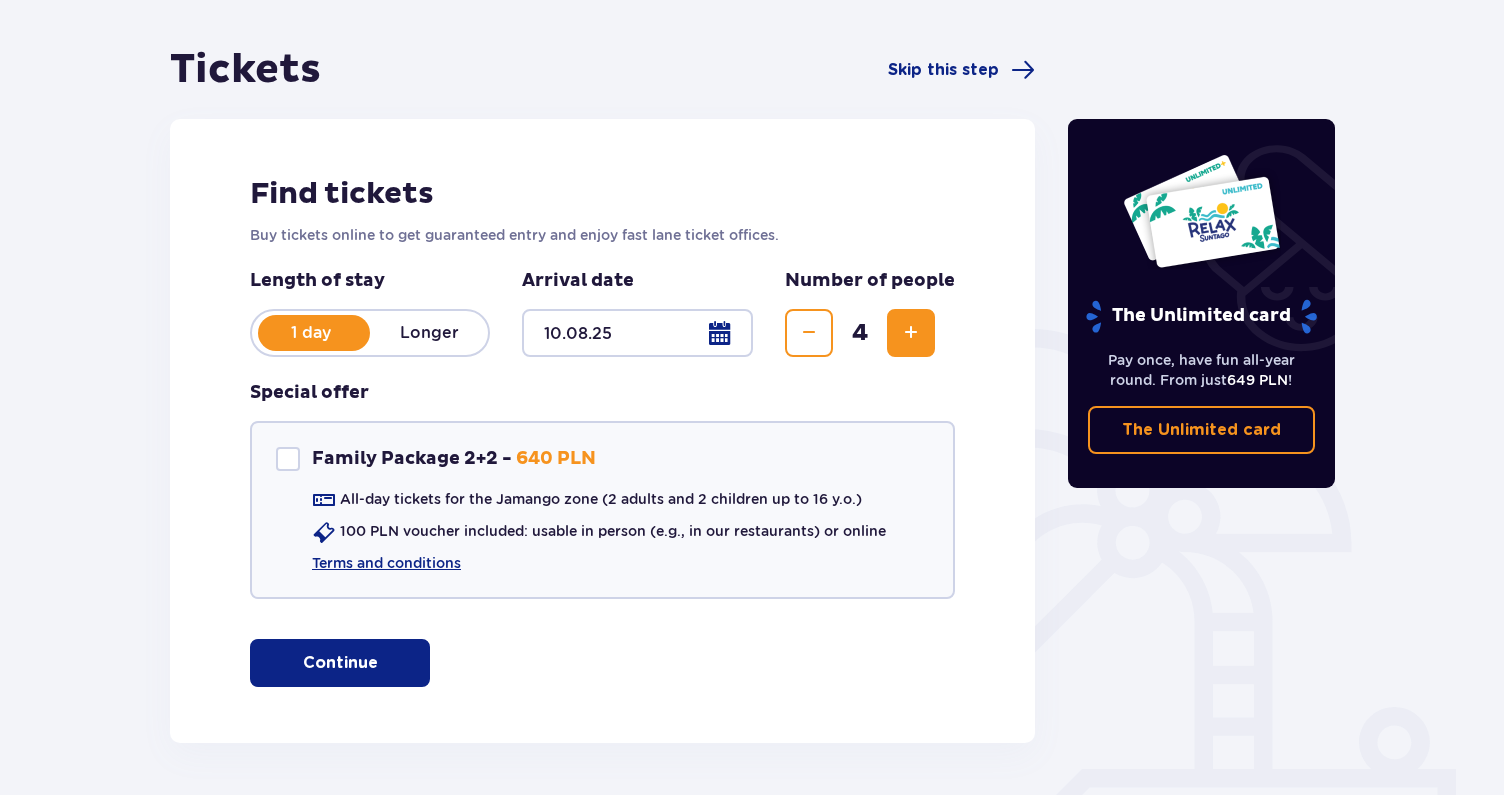 click on "1 day Longer" at bounding box center (370, 333) 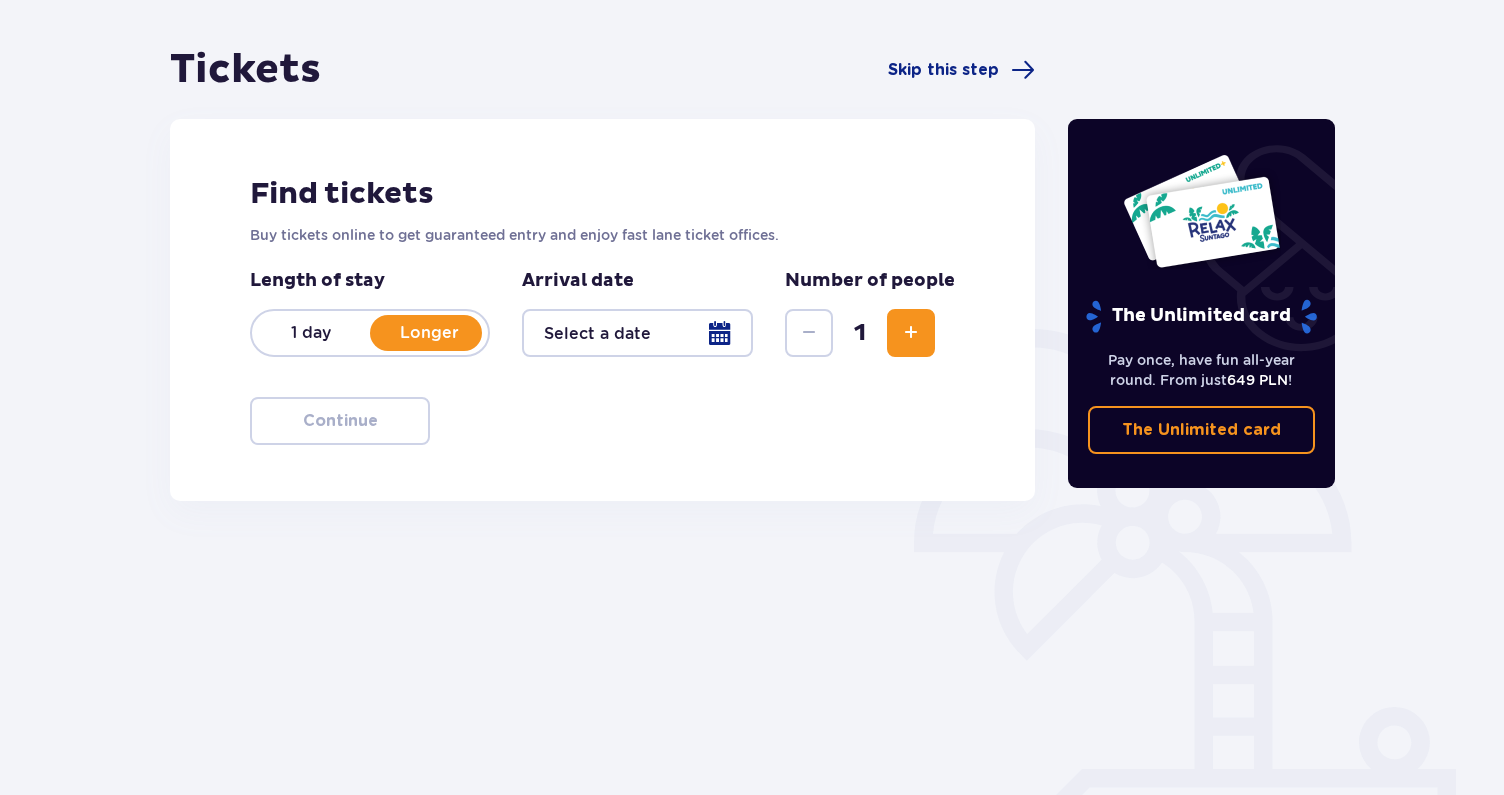 click on "1 day" at bounding box center [311, 333] 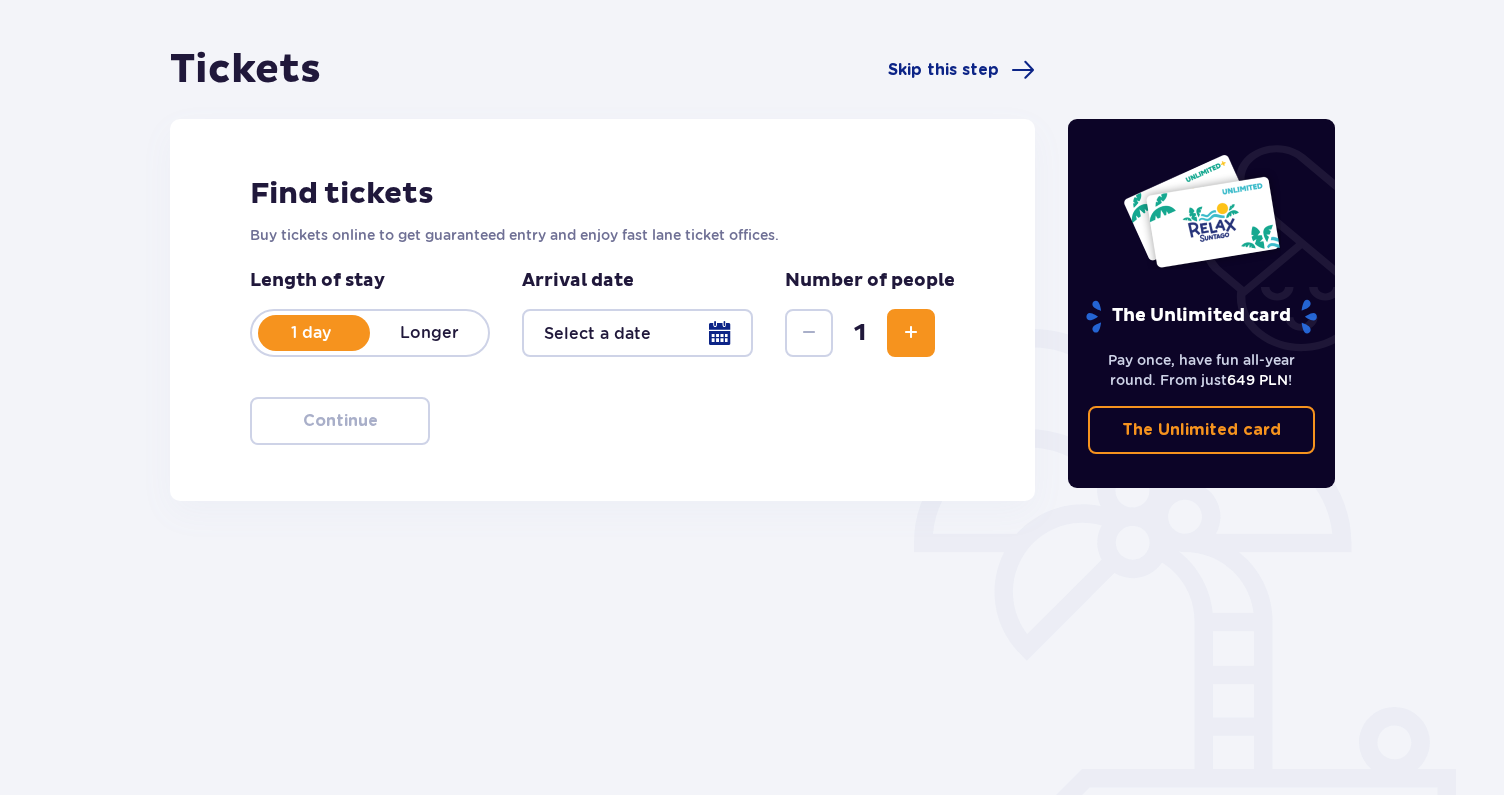 click at bounding box center (637, 333) 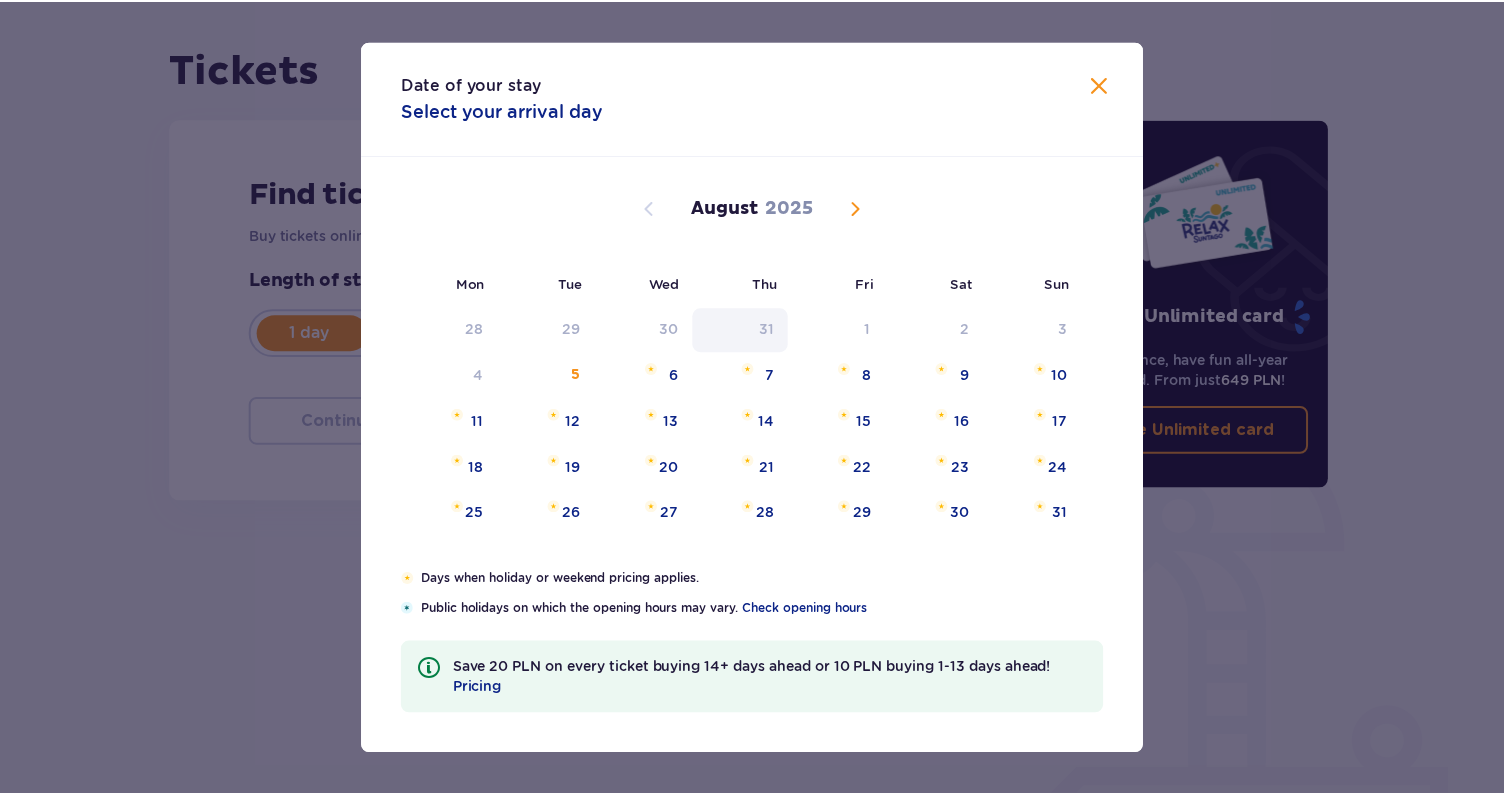 scroll, scrollTop: 0, scrollLeft: 0, axis: both 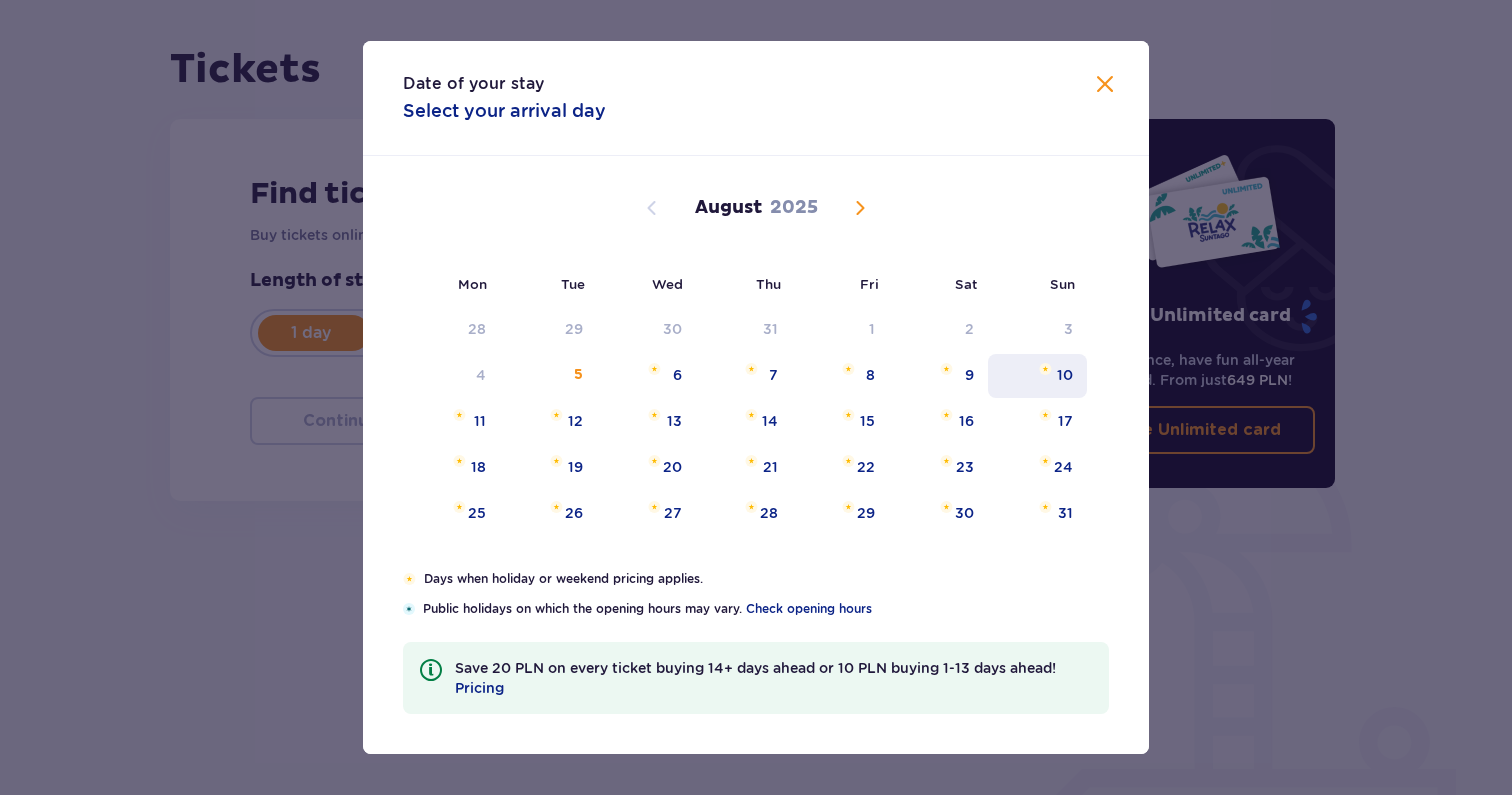 click on "10" at bounding box center (1037, 376) 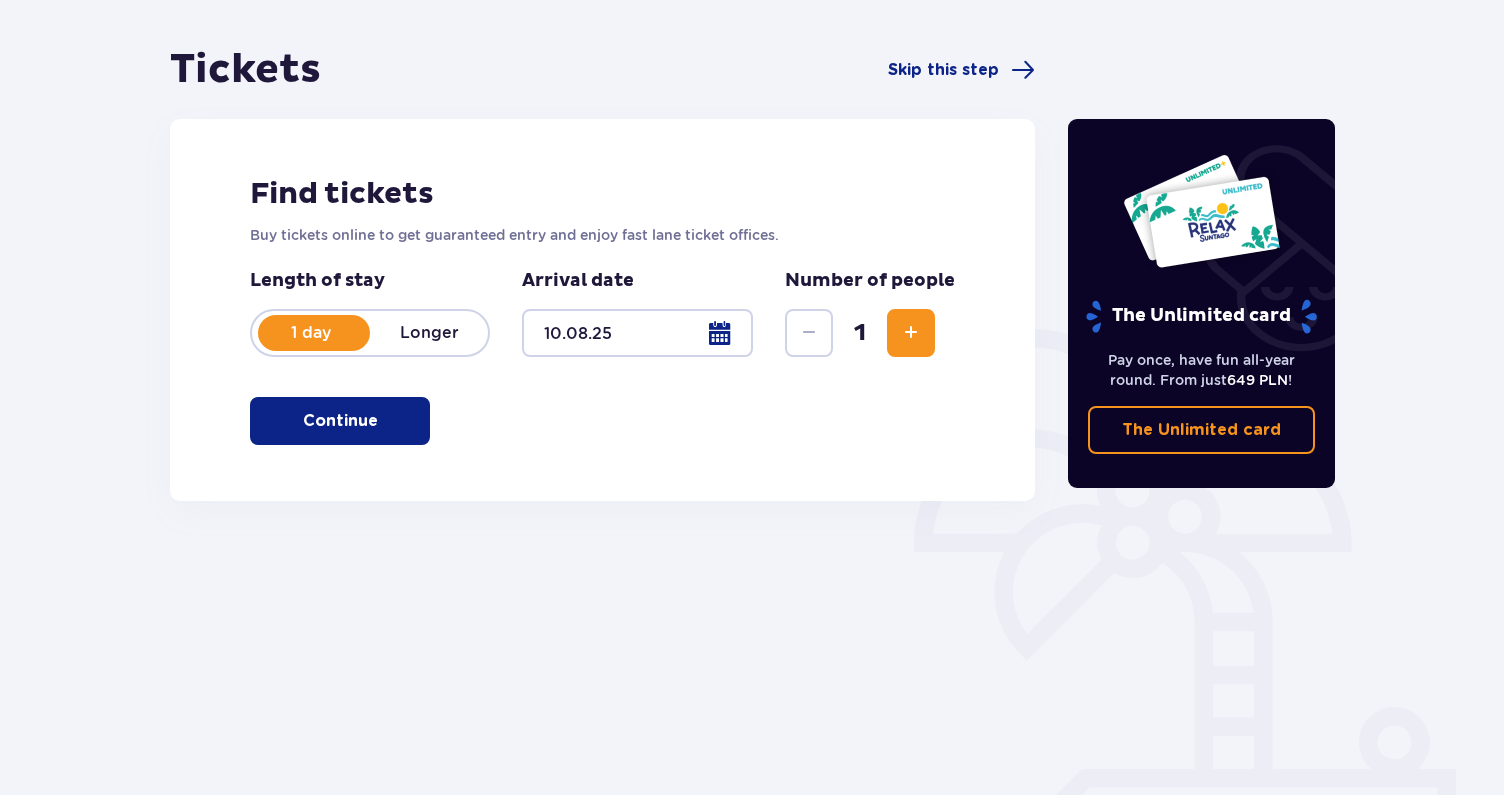 scroll, scrollTop: 0, scrollLeft: 0, axis: both 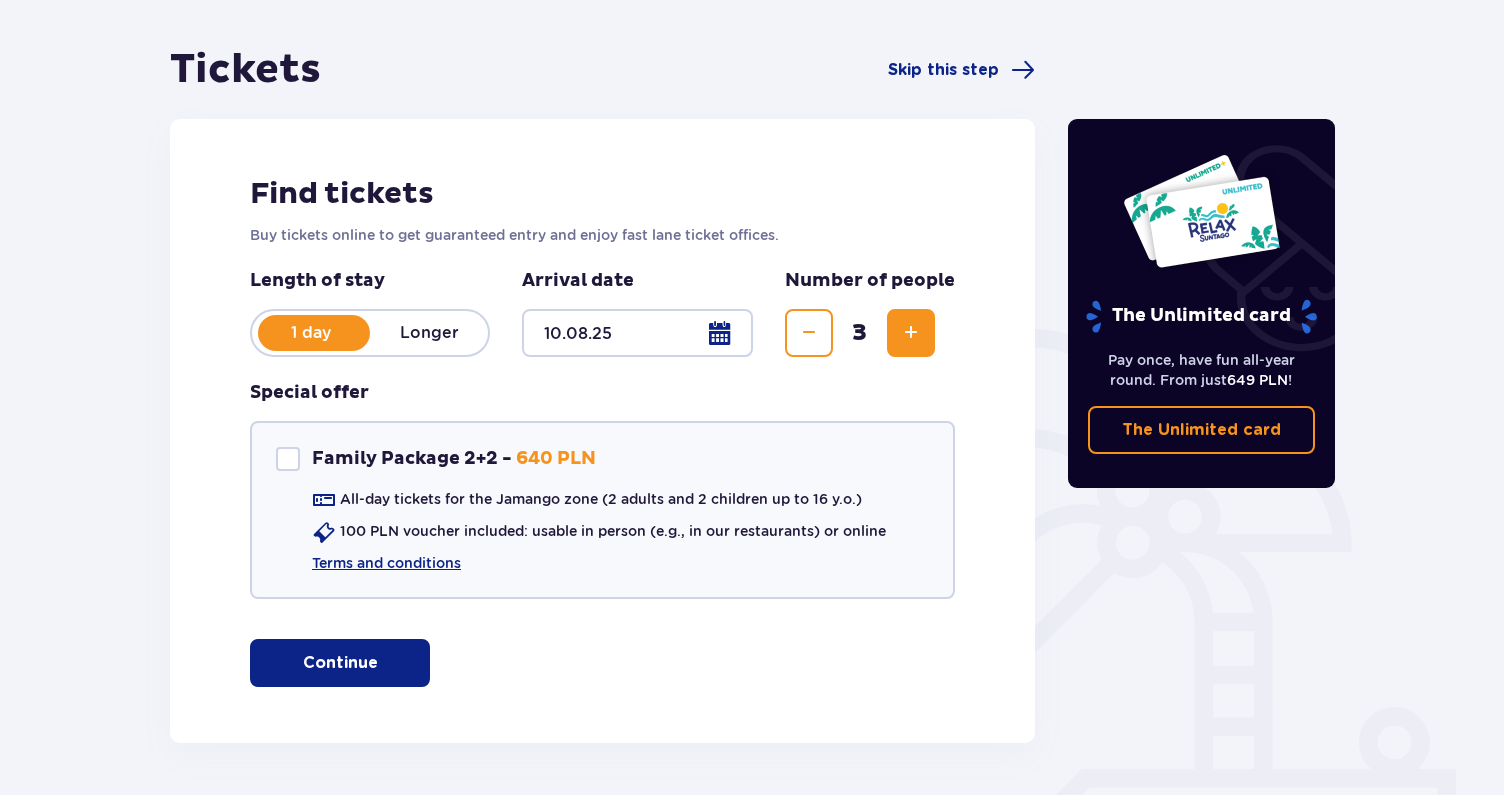 click at bounding box center [911, 333] 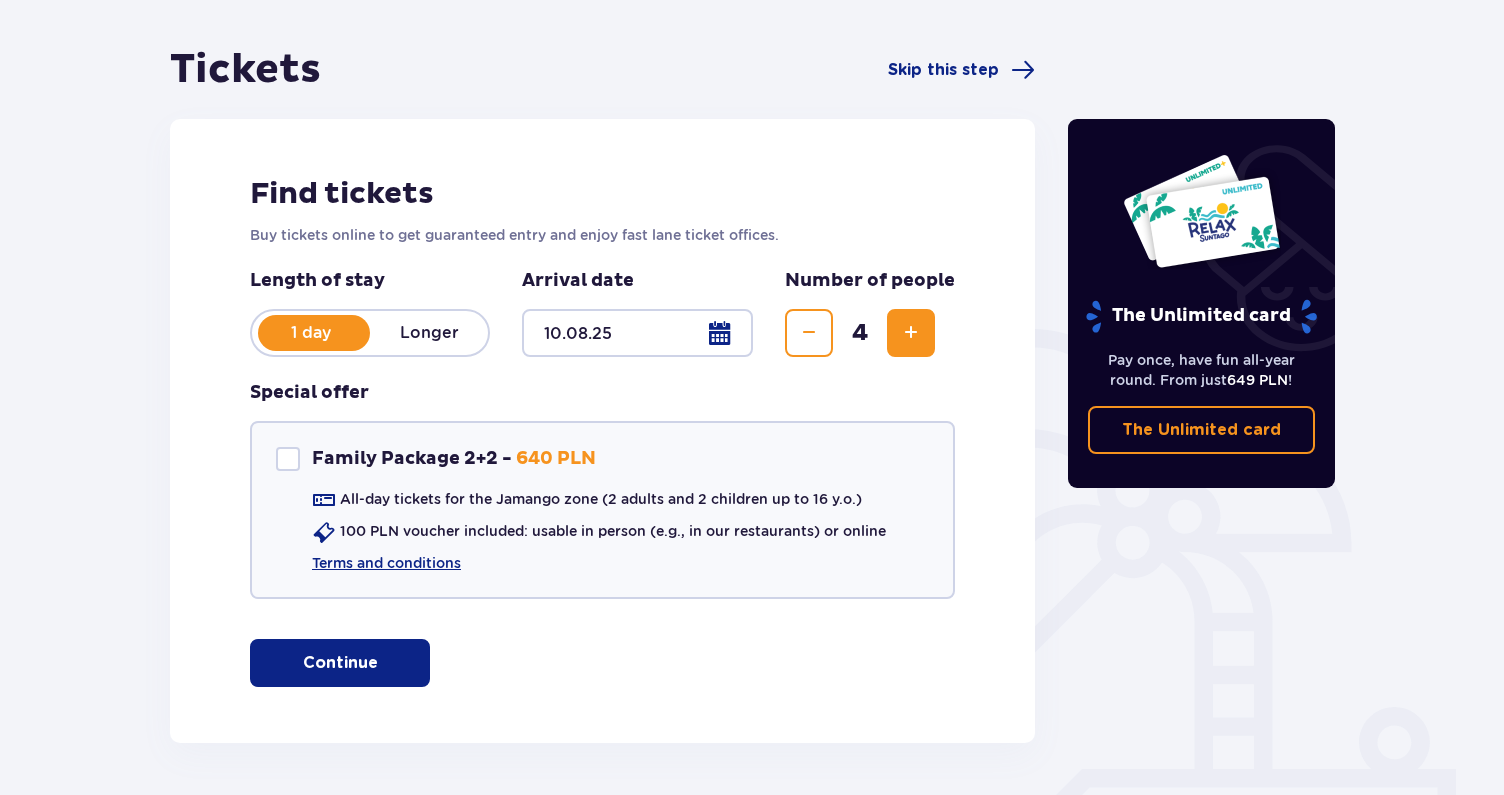 click on "Continue" at bounding box center [340, 663] 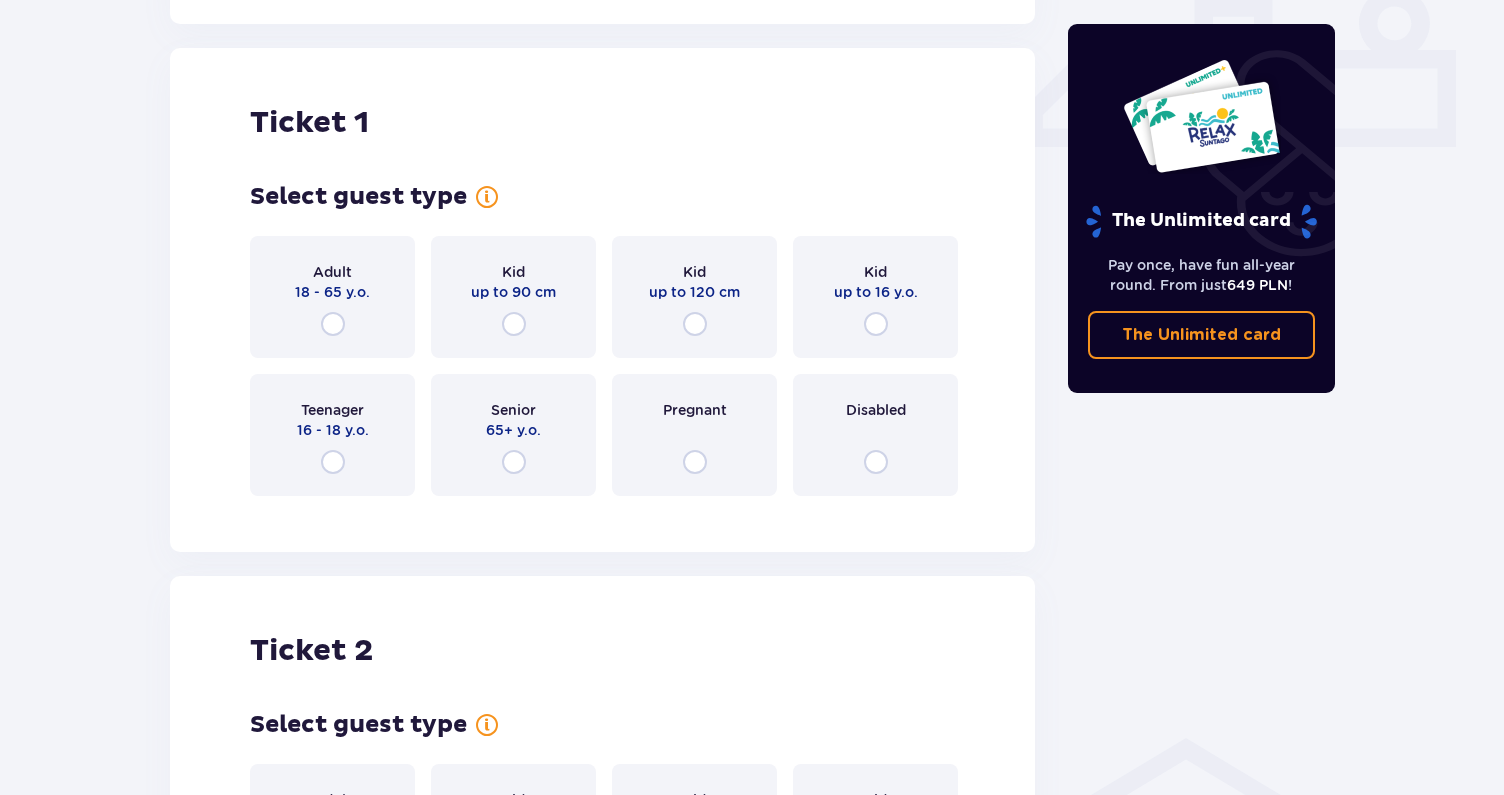 scroll, scrollTop: 910, scrollLeft: 0, axis: vertical 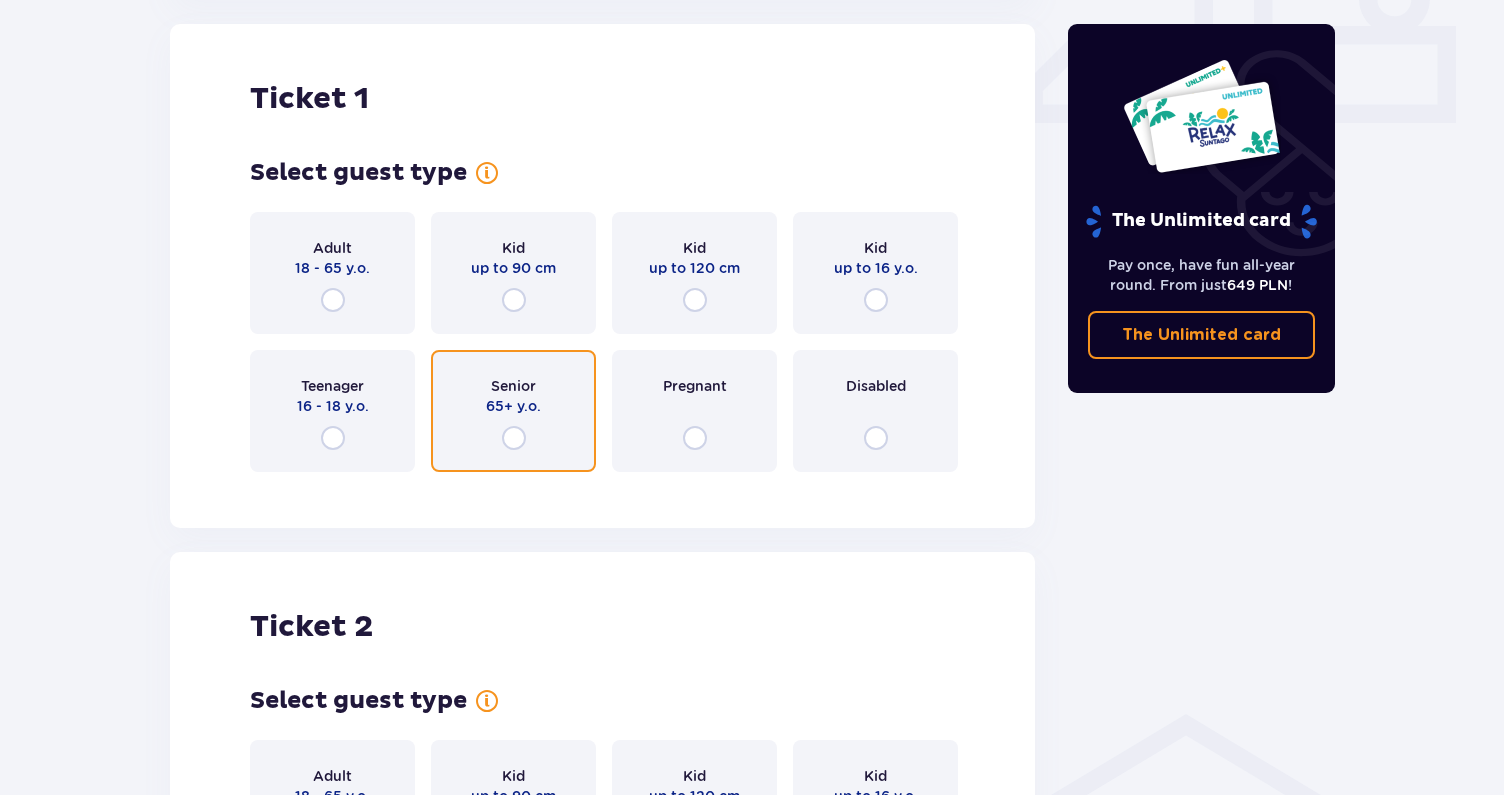 click at bounding box center (514, 438) 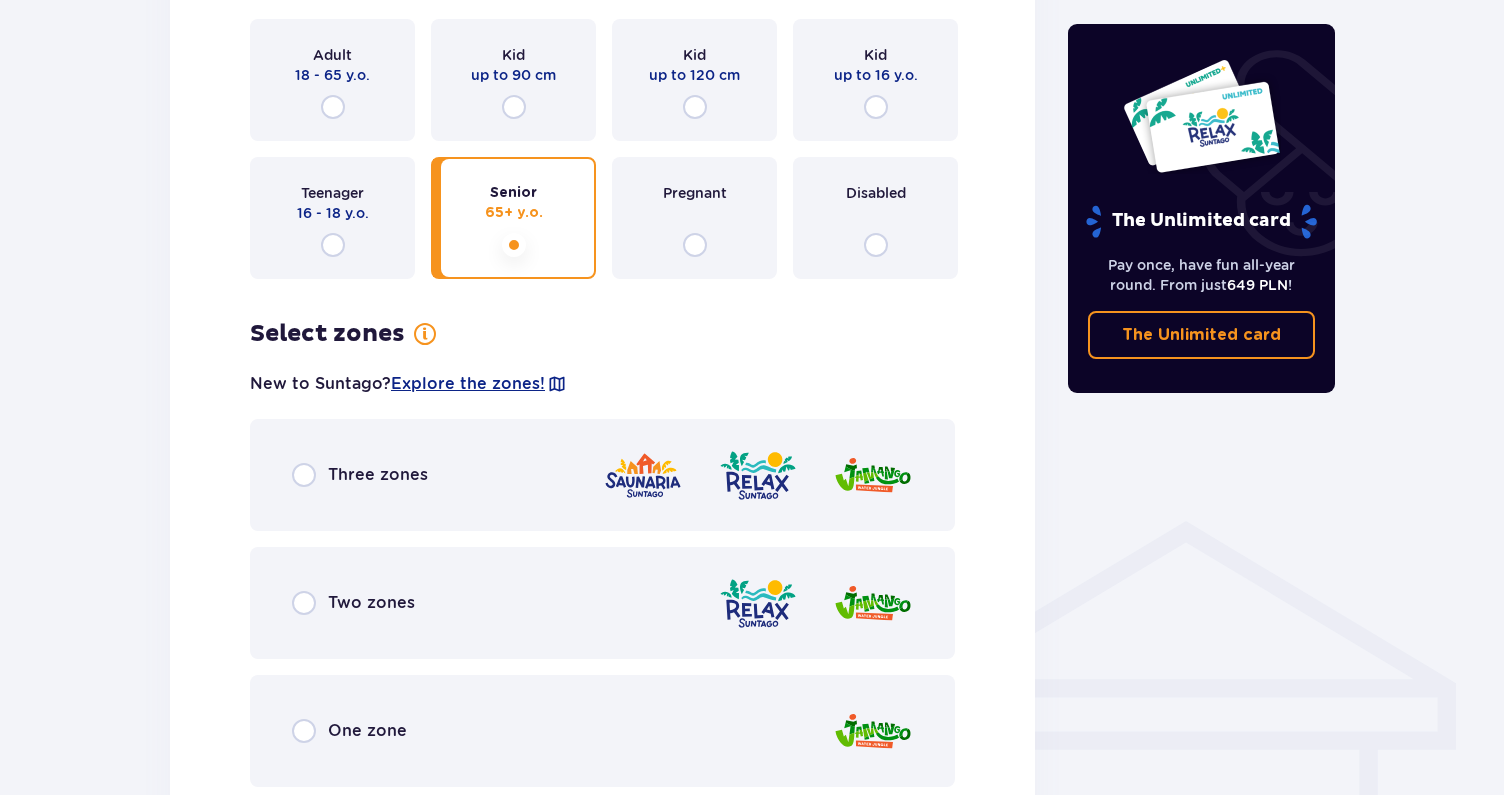 scroll, scrollTop: 1057, scrollLeft: 0, axis: vertical 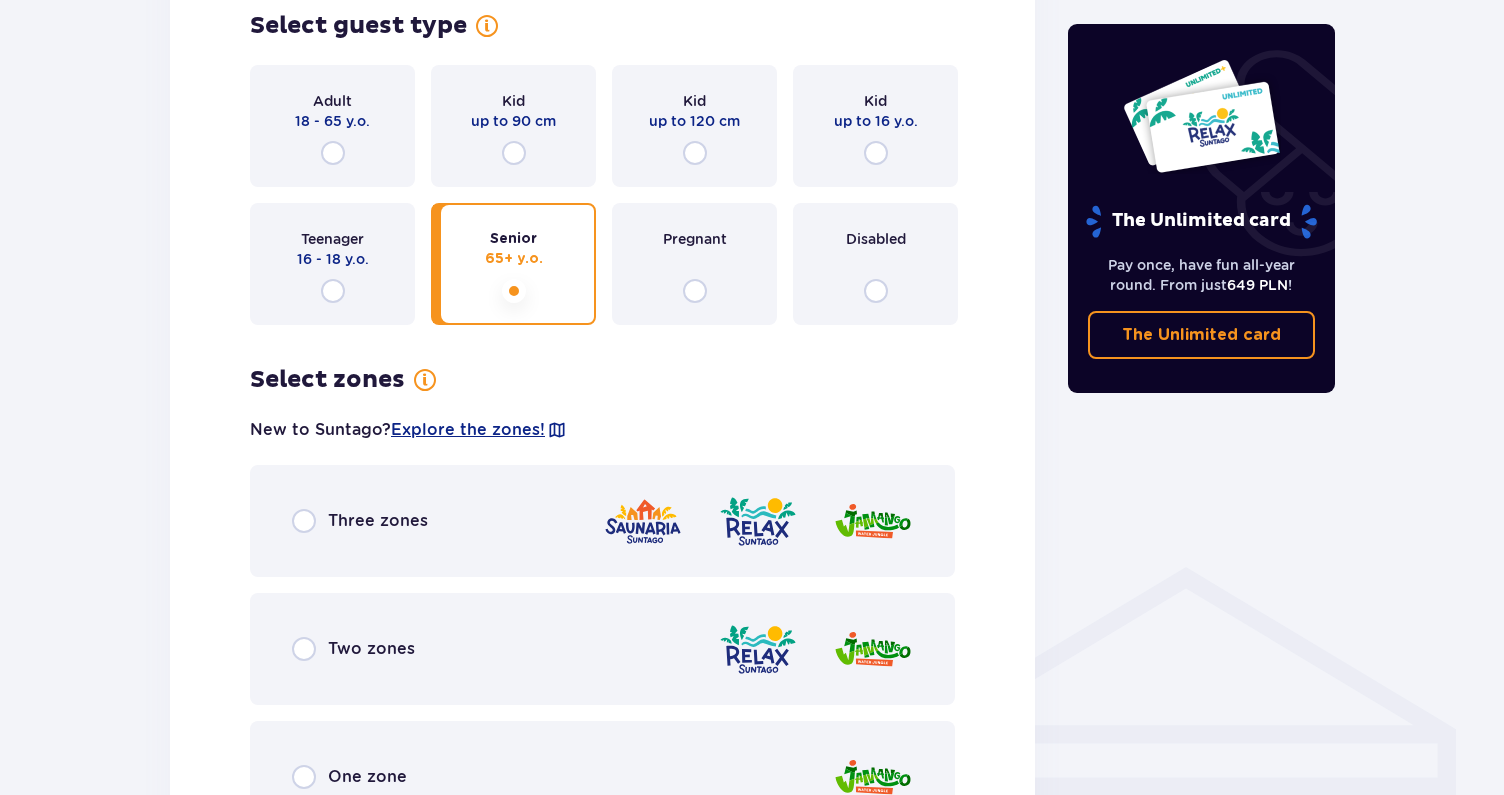 click on "Adult 18 - 65 y.o." at bounding box center [332, 126] 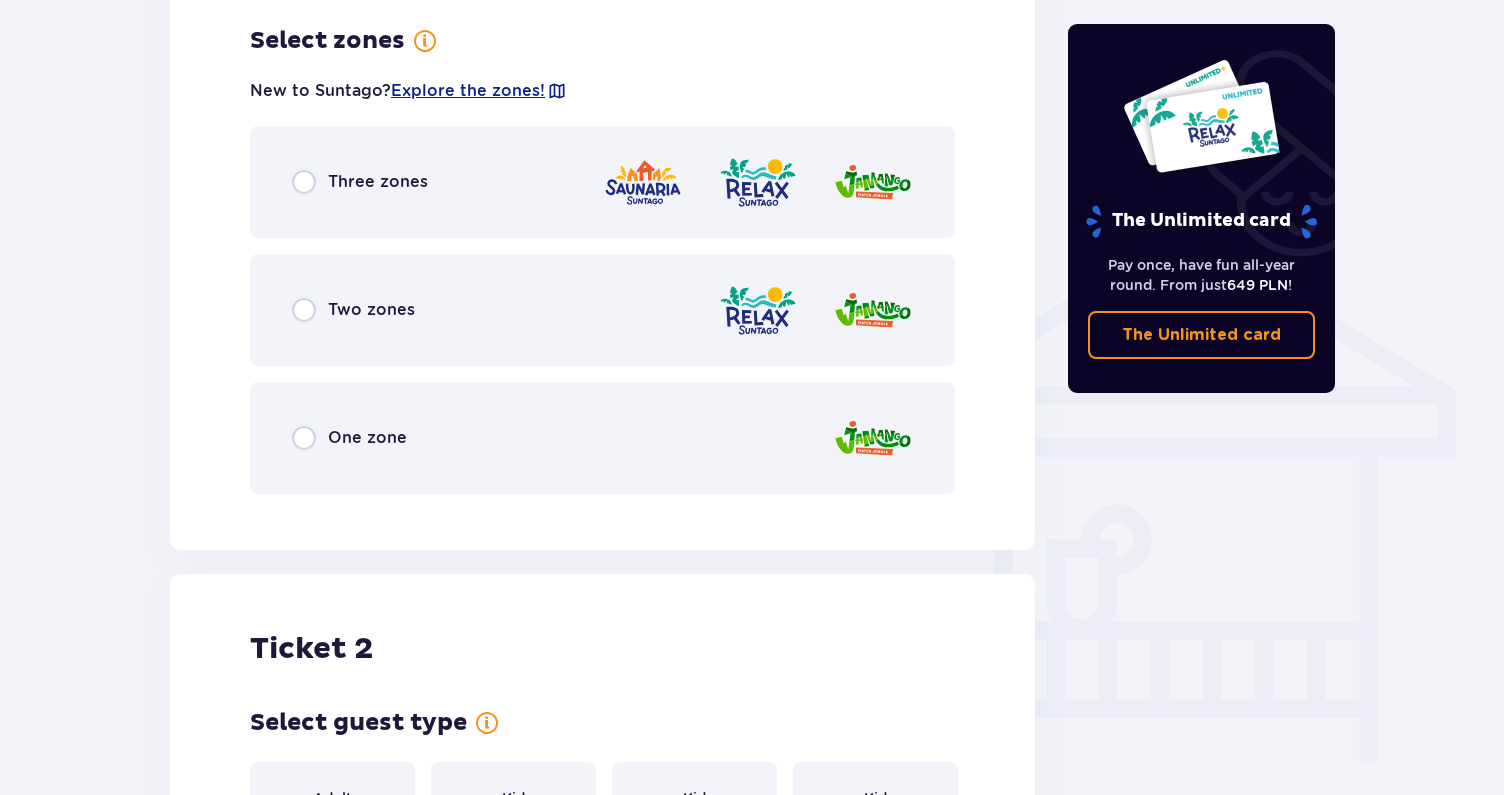 scroll, scrollTop: 1398, scrollLeft: 0, axis: vertical 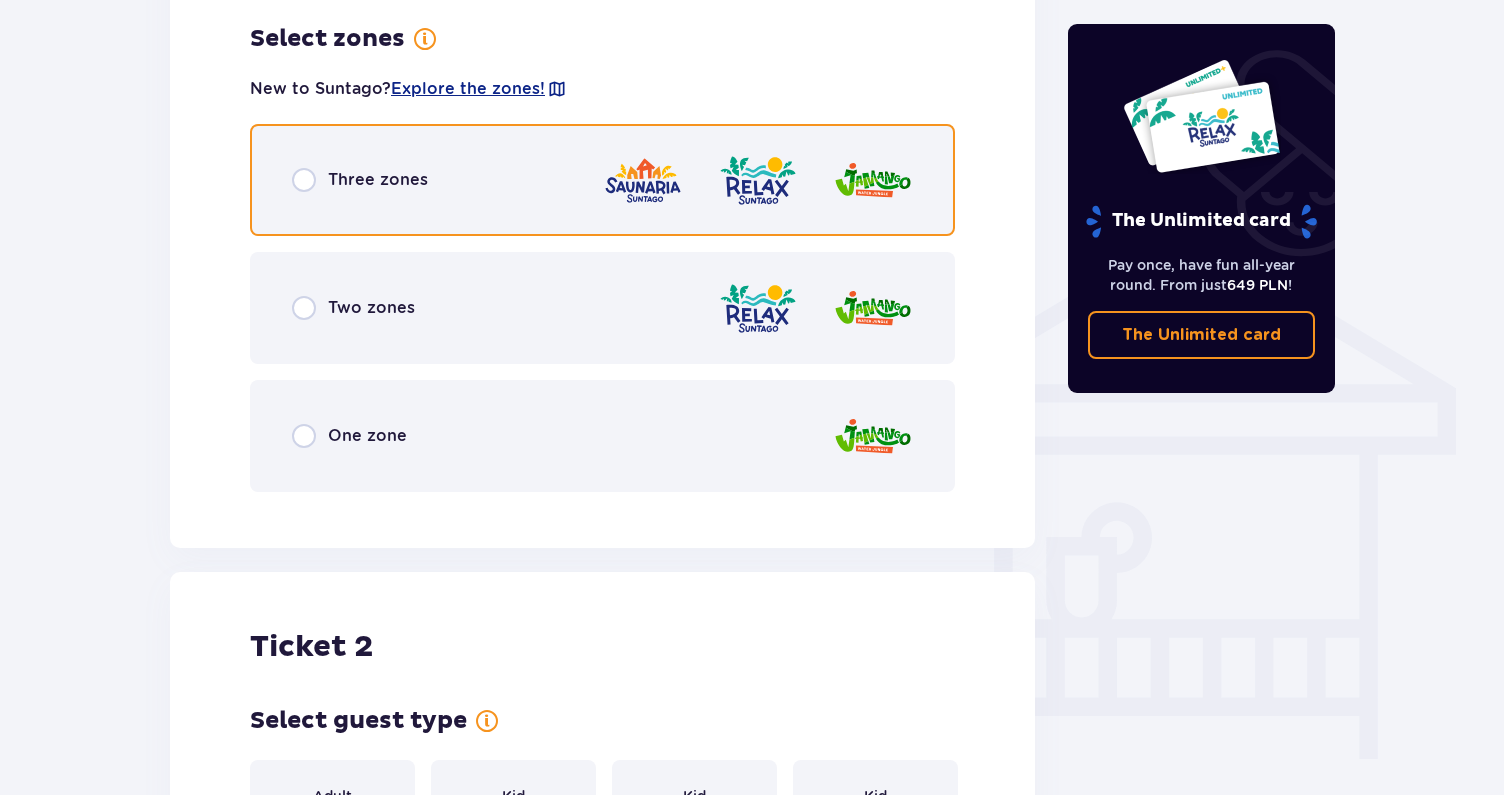 click at bounding box center [304, 180] 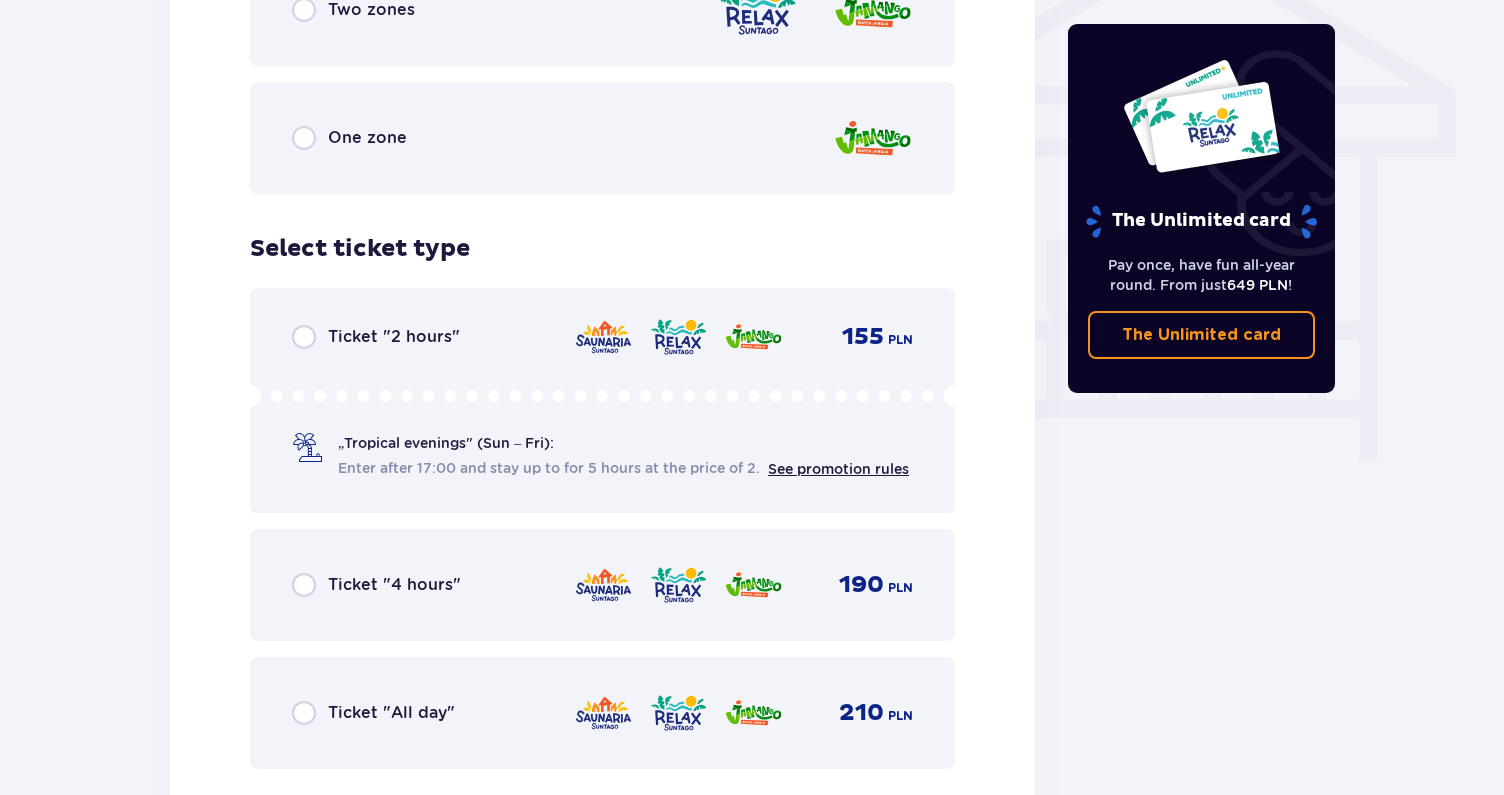 scroll, scrollTop: 1701, scrollLeft: 0, axis: vertical 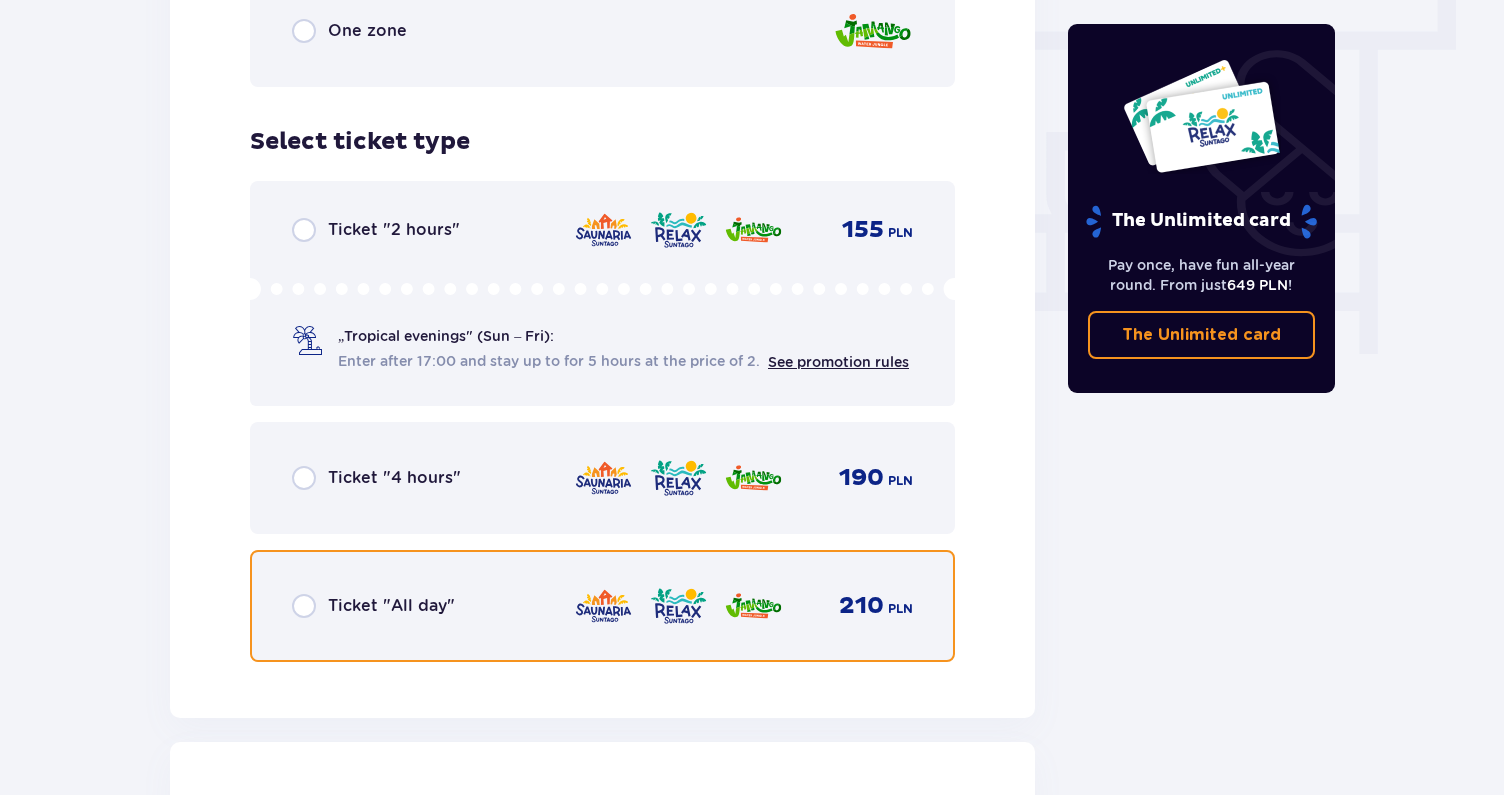 click at bounding box center (304, 606) 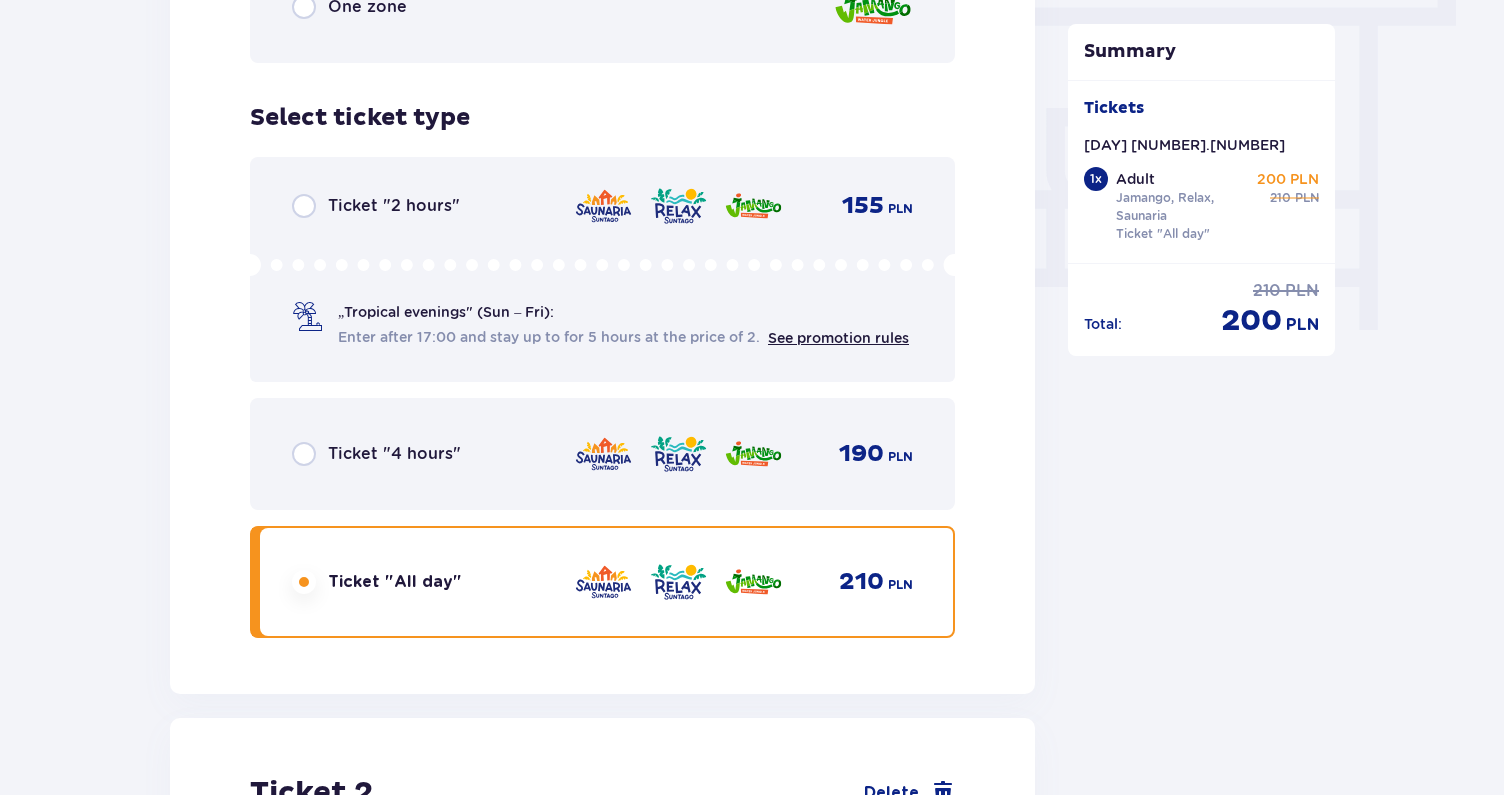 scroll, scrollTop: 1787, scrollLeft: 0, axis: vertical 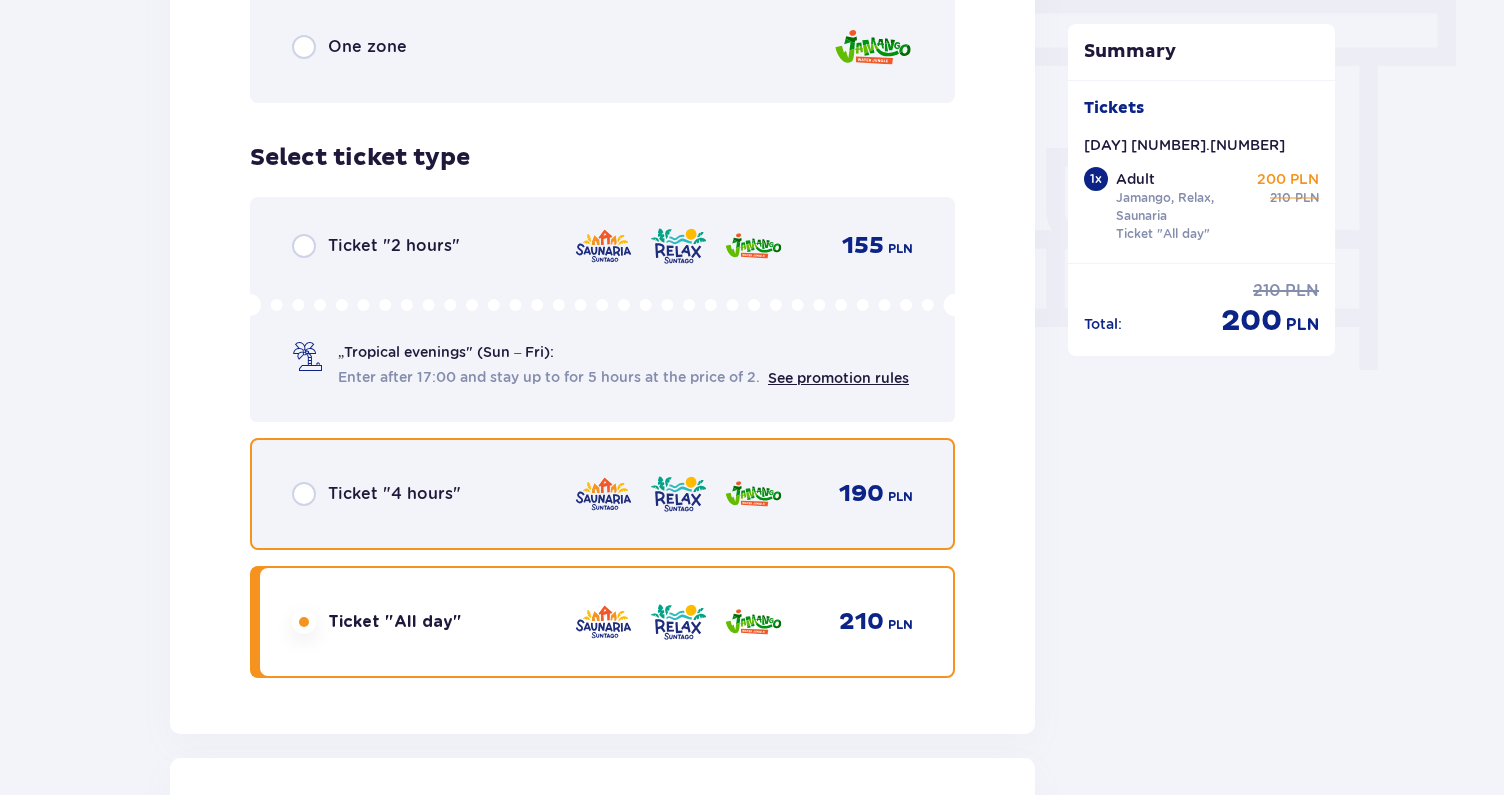 click at bounding box center (304, 494) 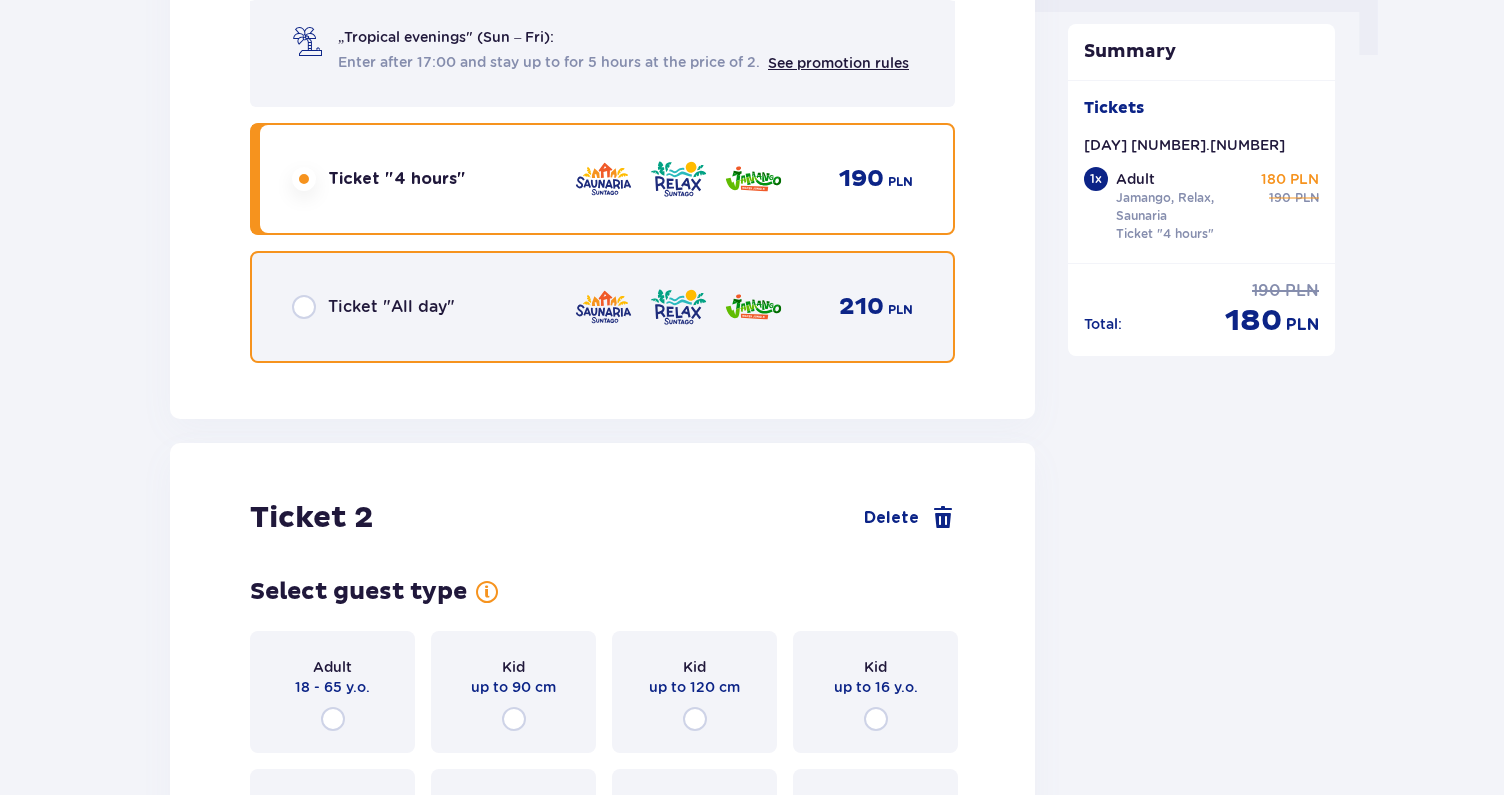click at bounding box center [304, 307] 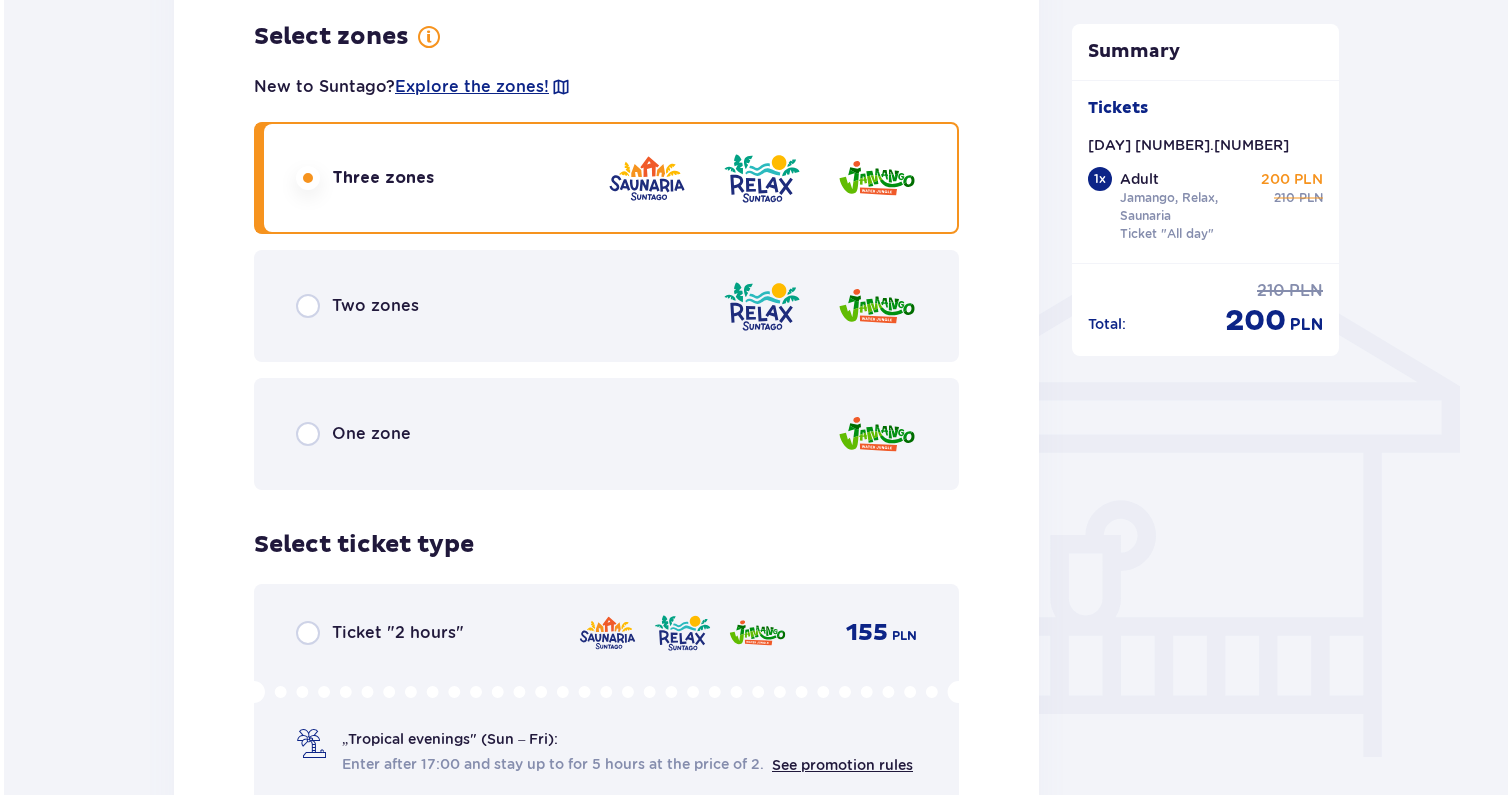 scroll, scrollTop: 1412, scrollLeft: 0, axis: vertical 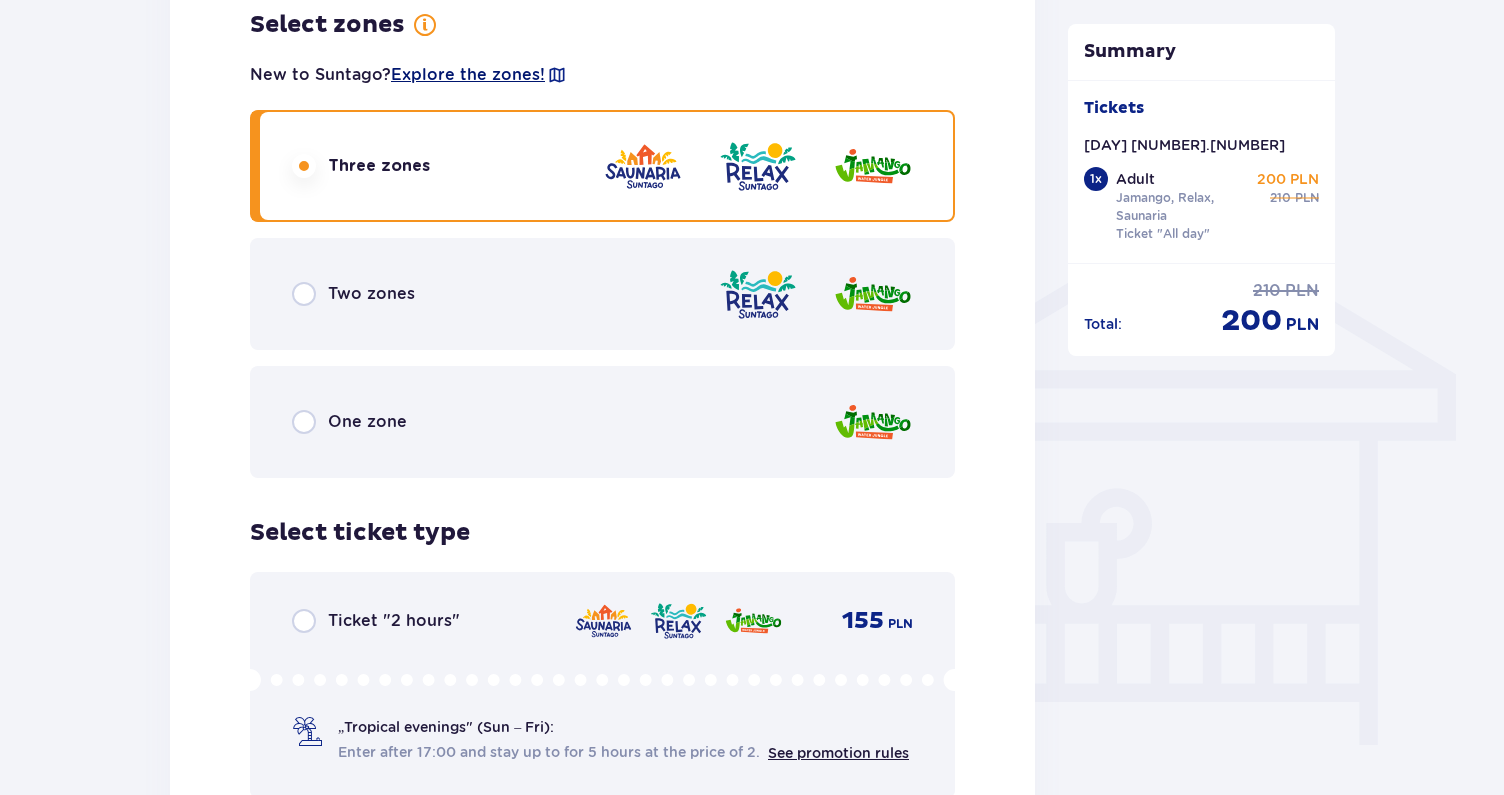 click on "Explore the zones!" at bounding box center [468, 75] 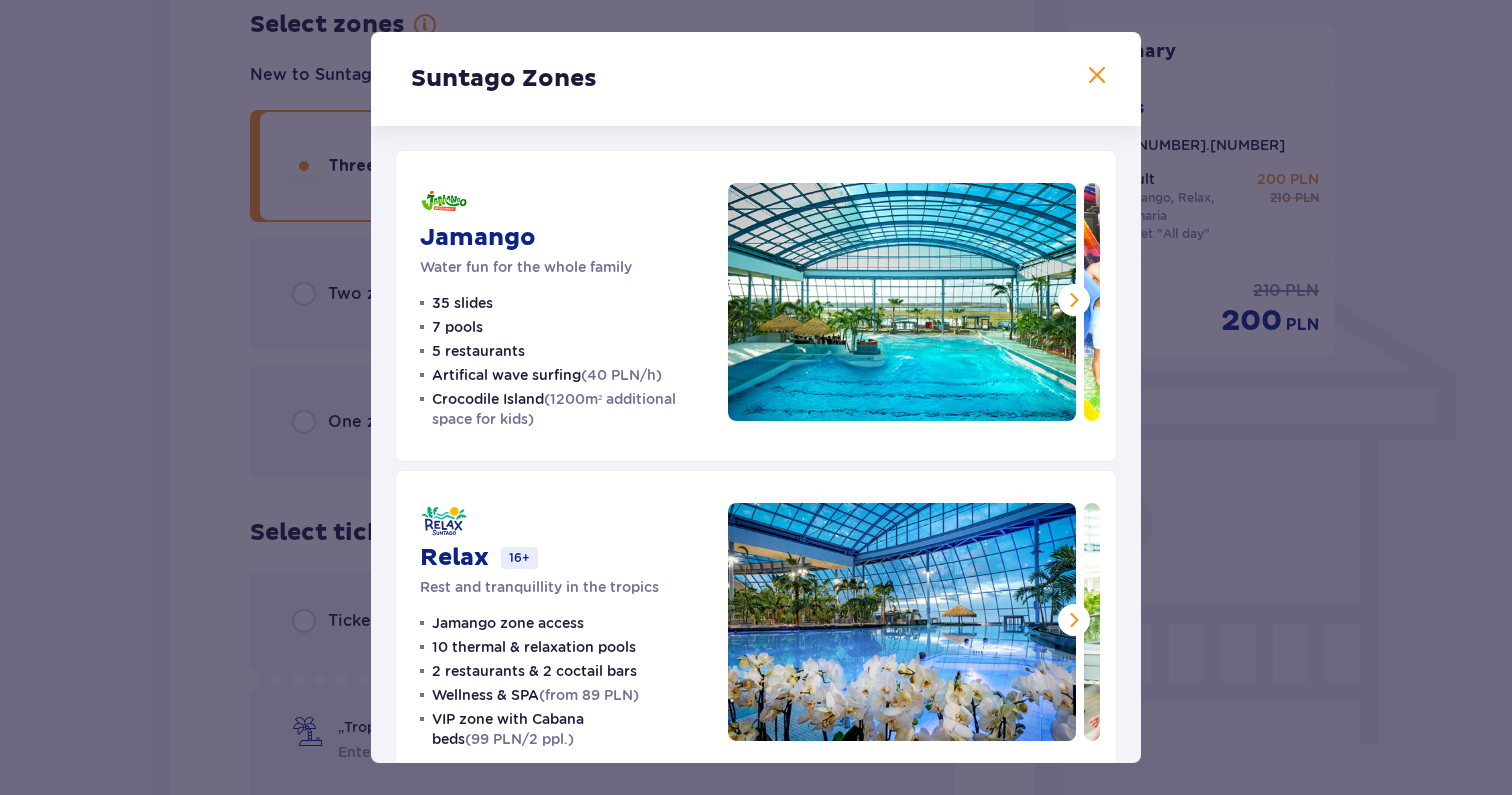 scroll, scrollTop: 0, scrollLeft: 0, axis: both 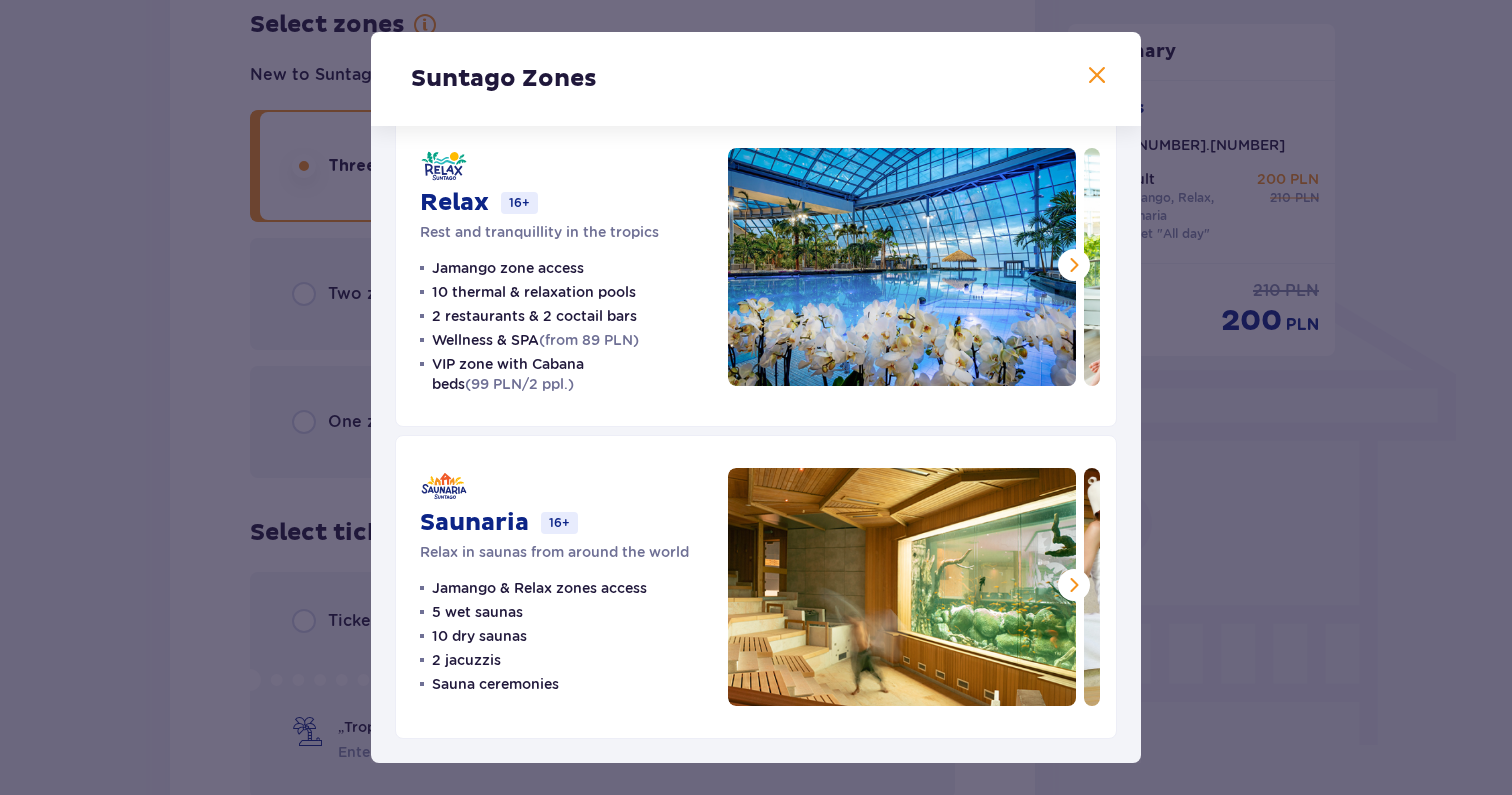 click at bounding box center (1097, 76) 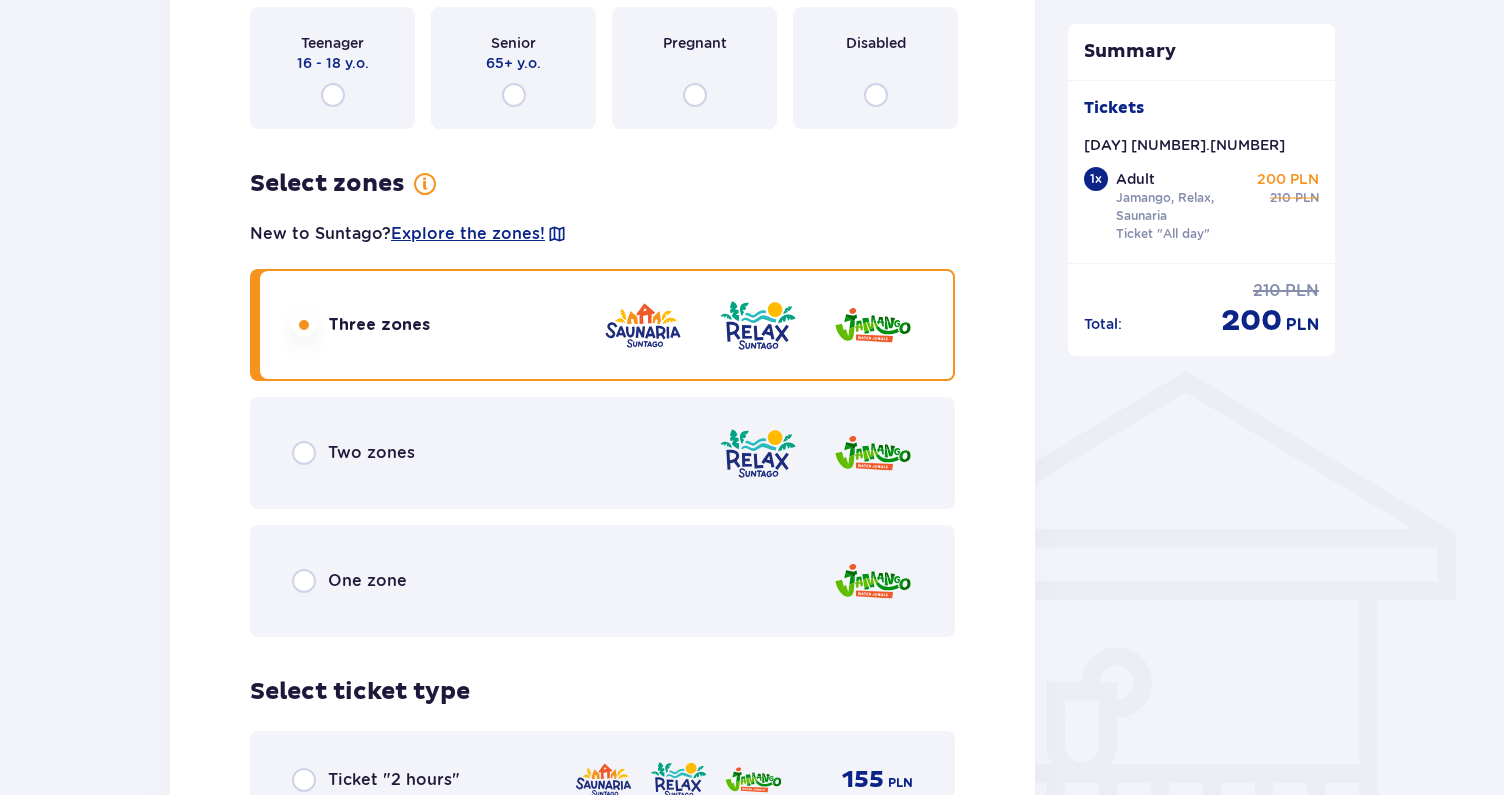 scroll, scrollTop: 1285, scrollLeft: 0, axis: vertical 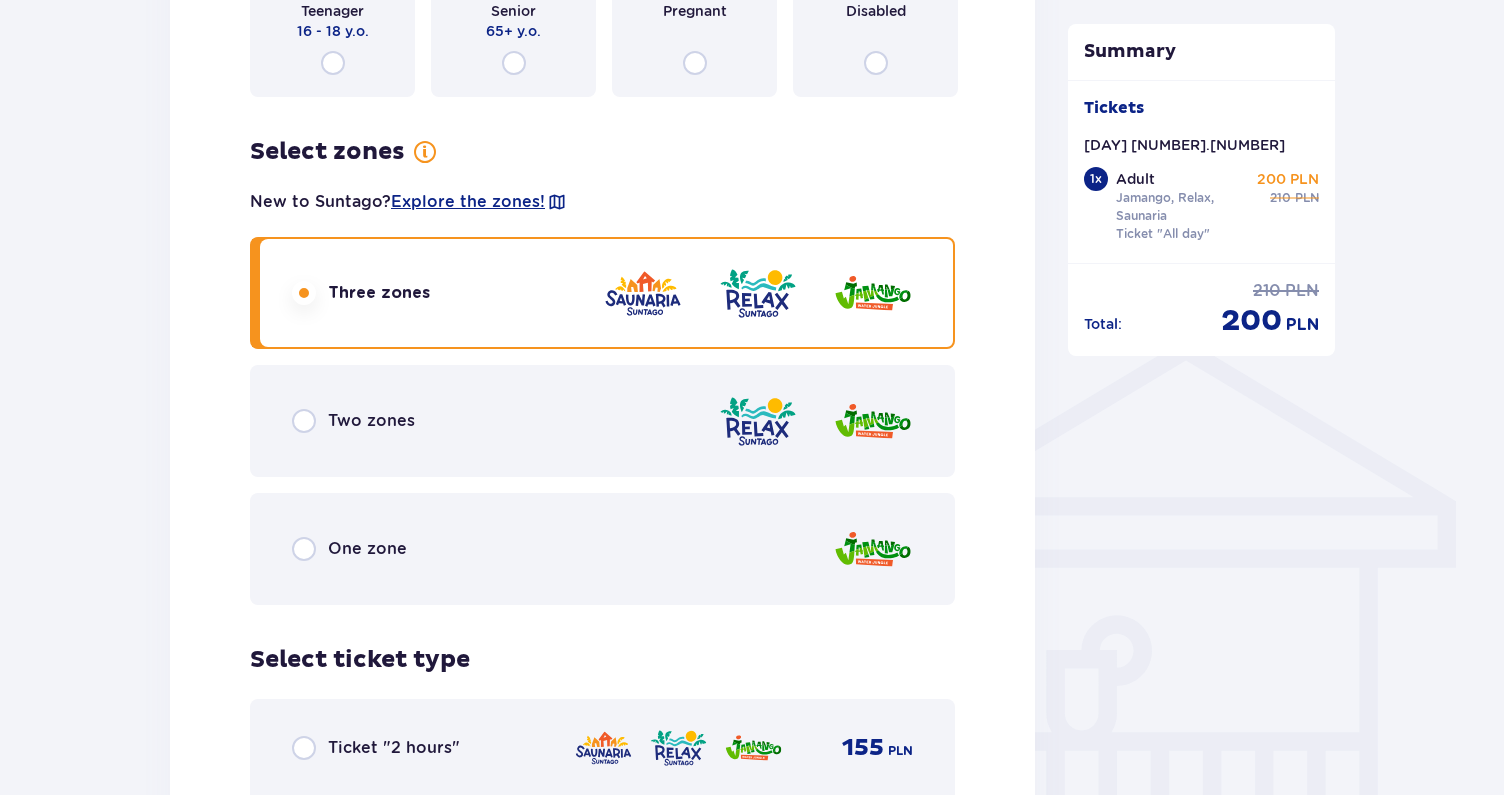 click on "Two zones" at bounding box center [602, 421] 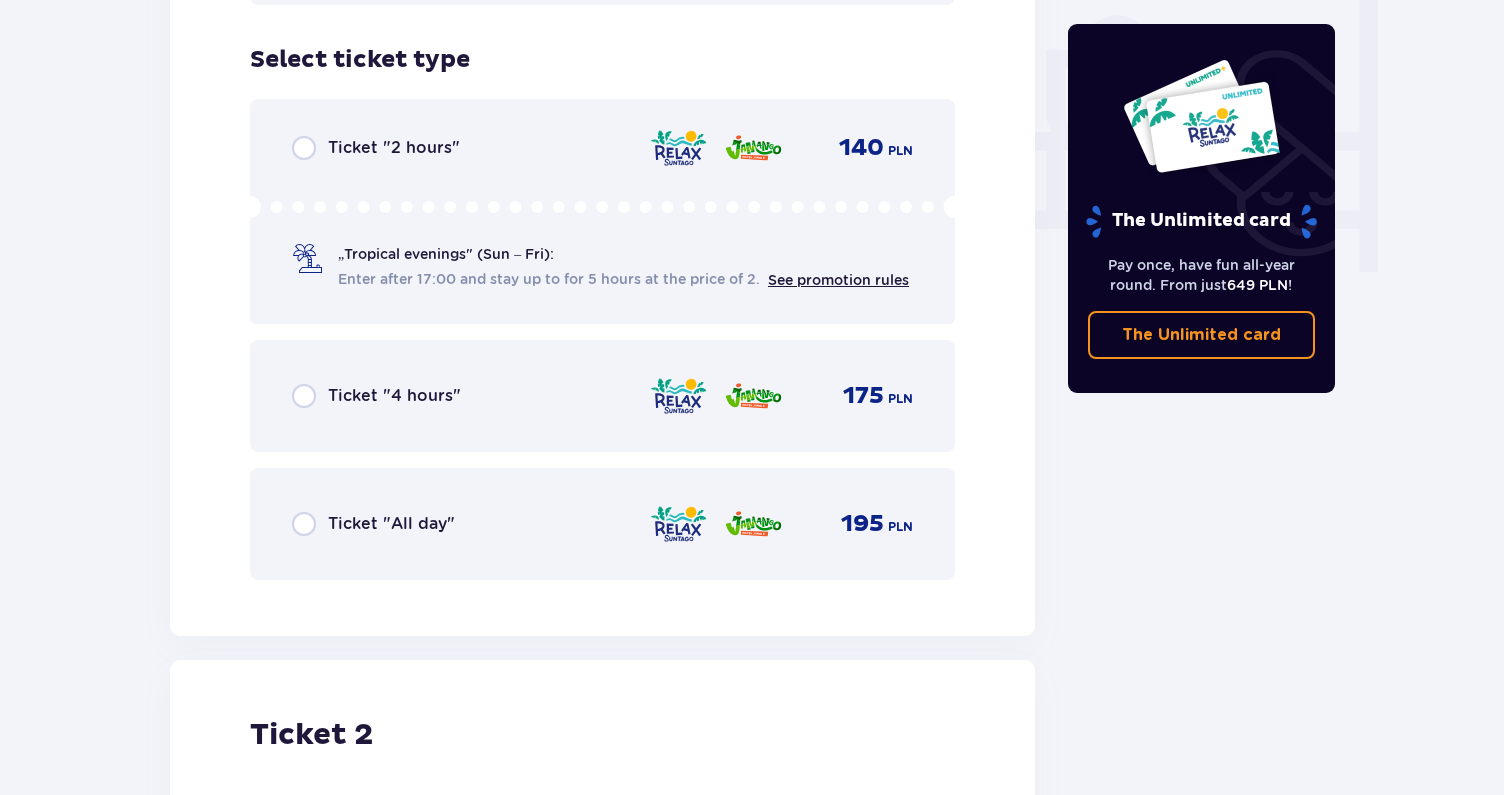 scroll, scrollTop: 1891, scrollLeft: 0, axis: vertical 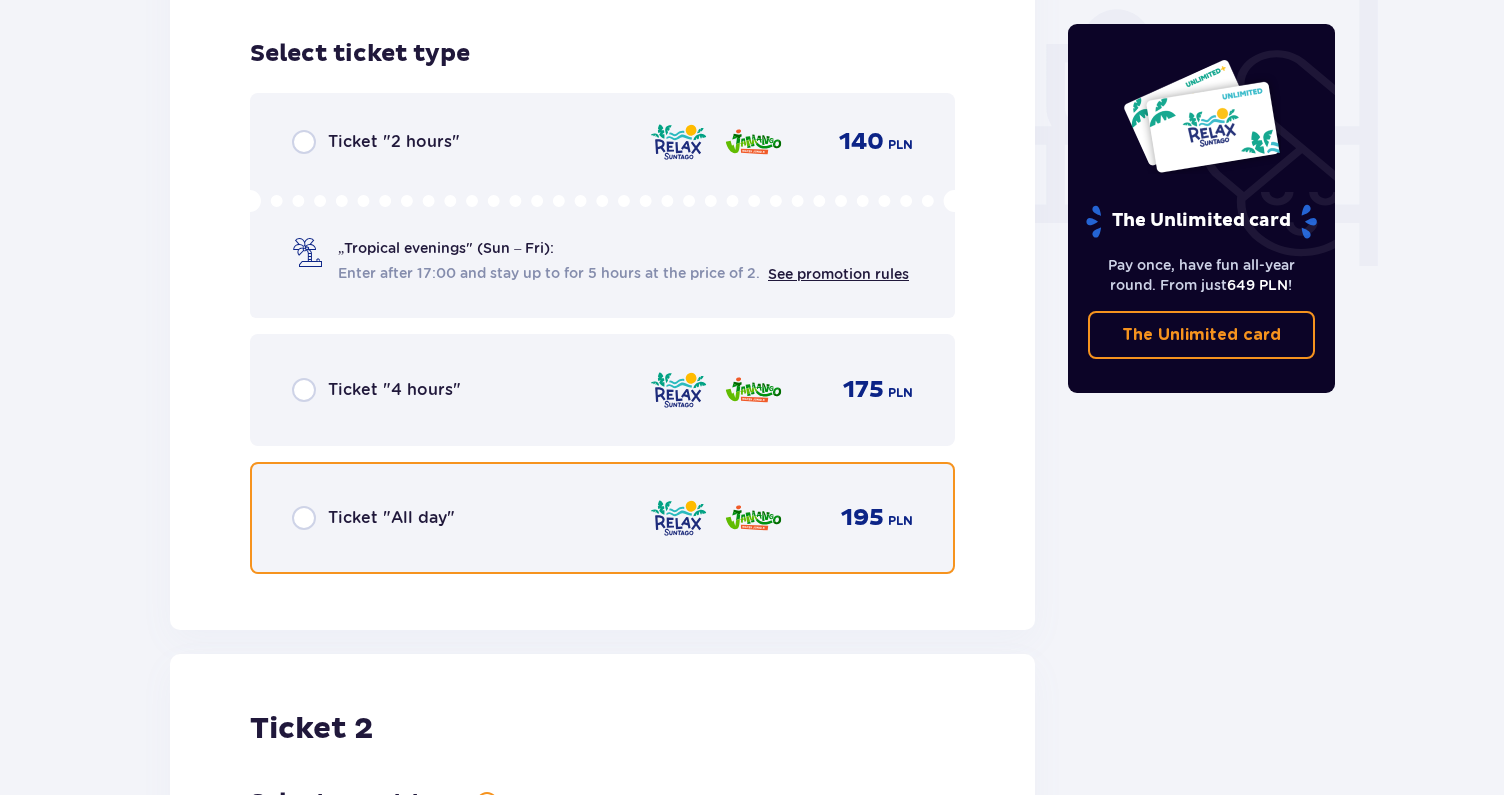 click at bounding box center [304, 518] 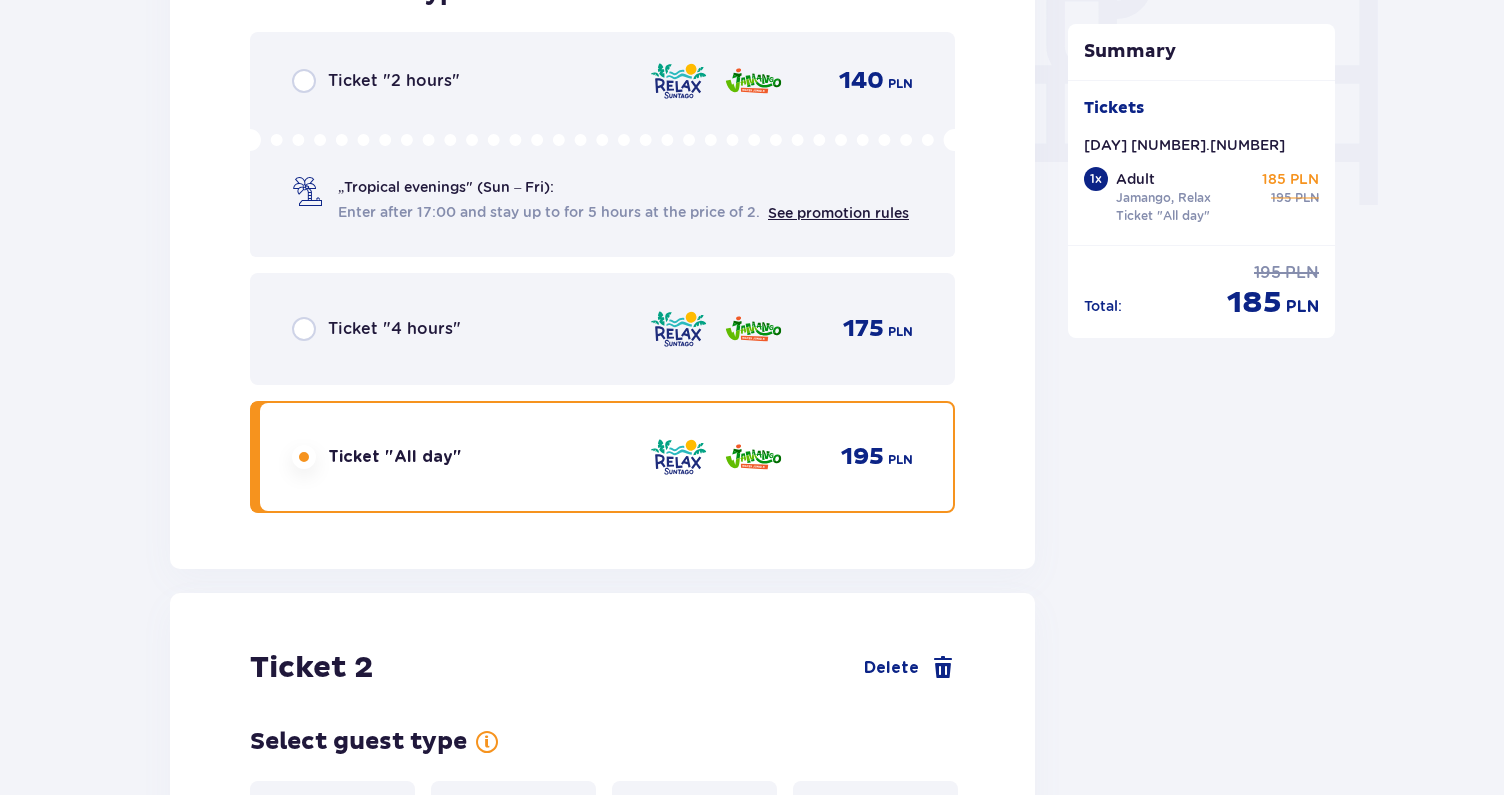 scroll, scrollTop: 1953, scrollLeft: 0, axis: vertical 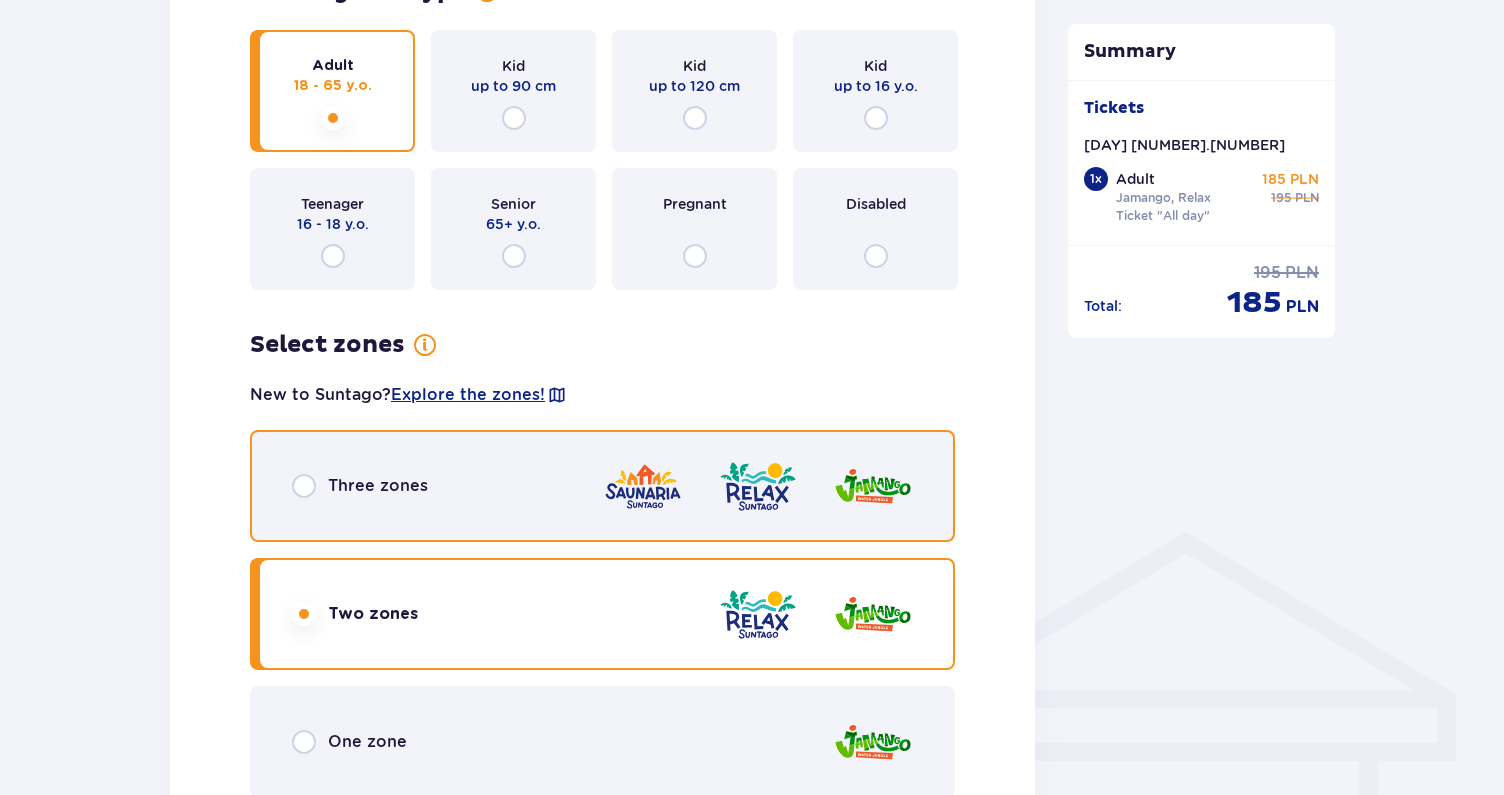 click at bounding box center (304, 486) 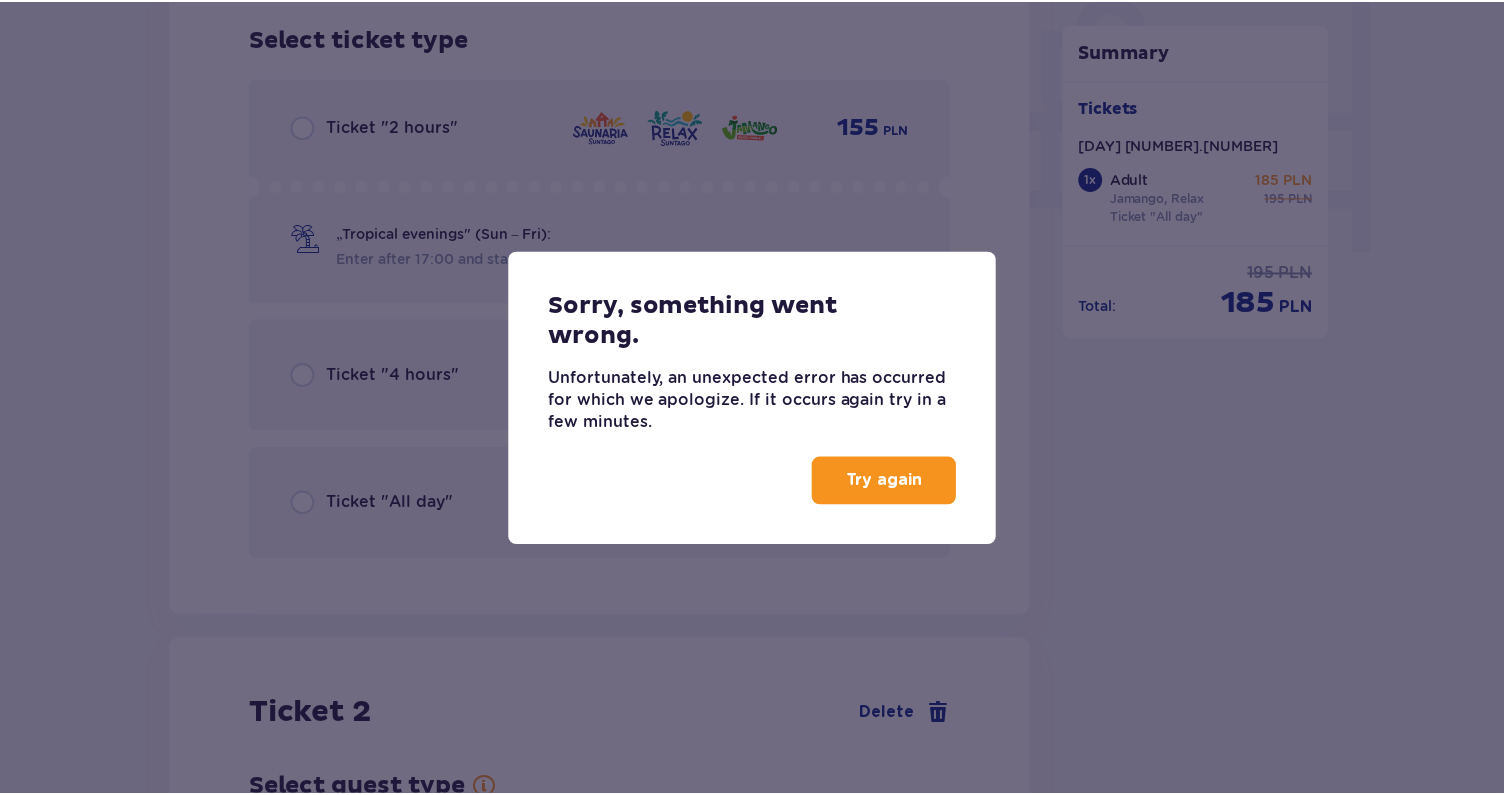 scroll, scrollTop: 0, scrollLeft: 0, axis: both 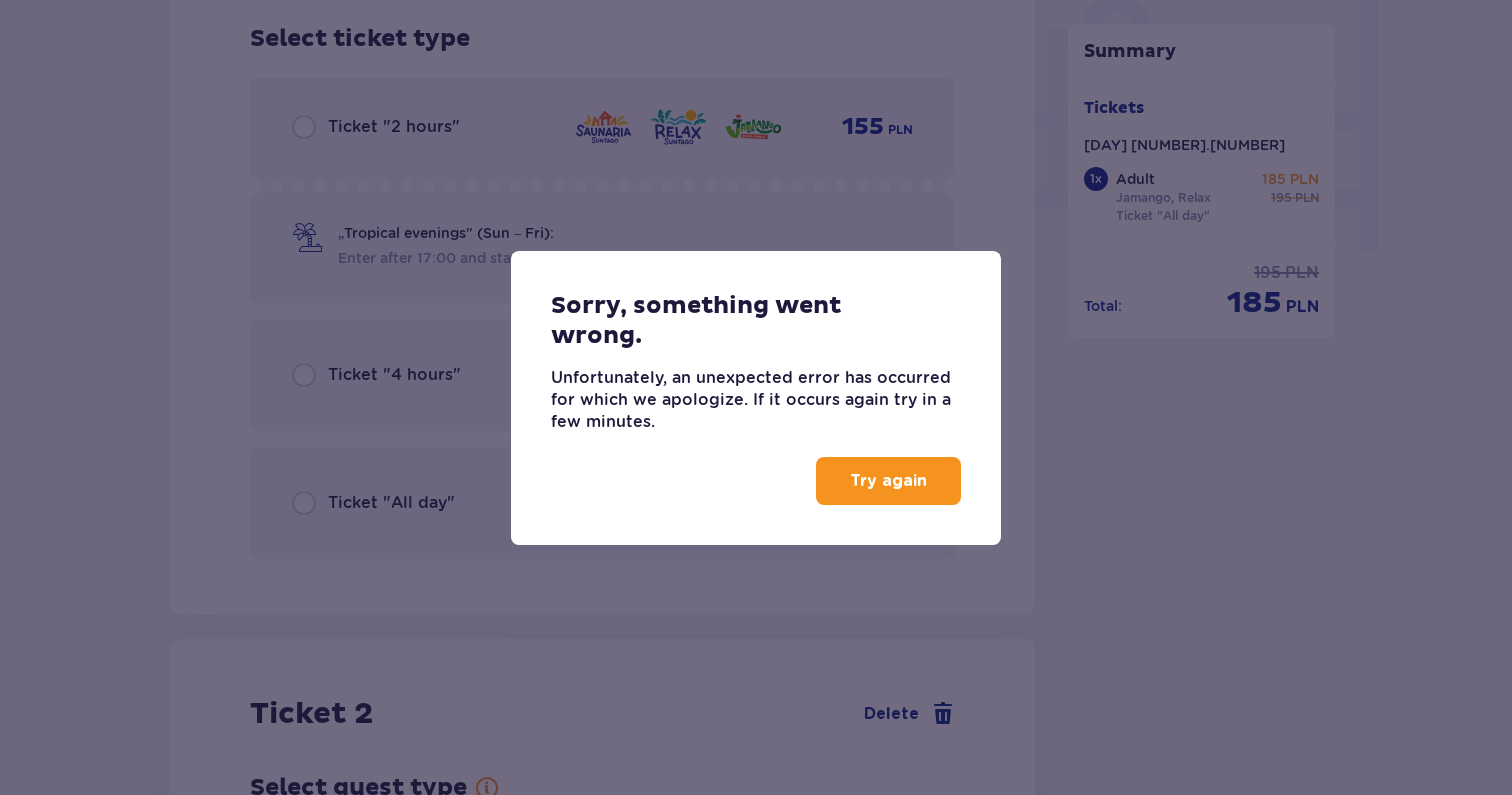 click on "Try again" at bounding box center [888, 481] 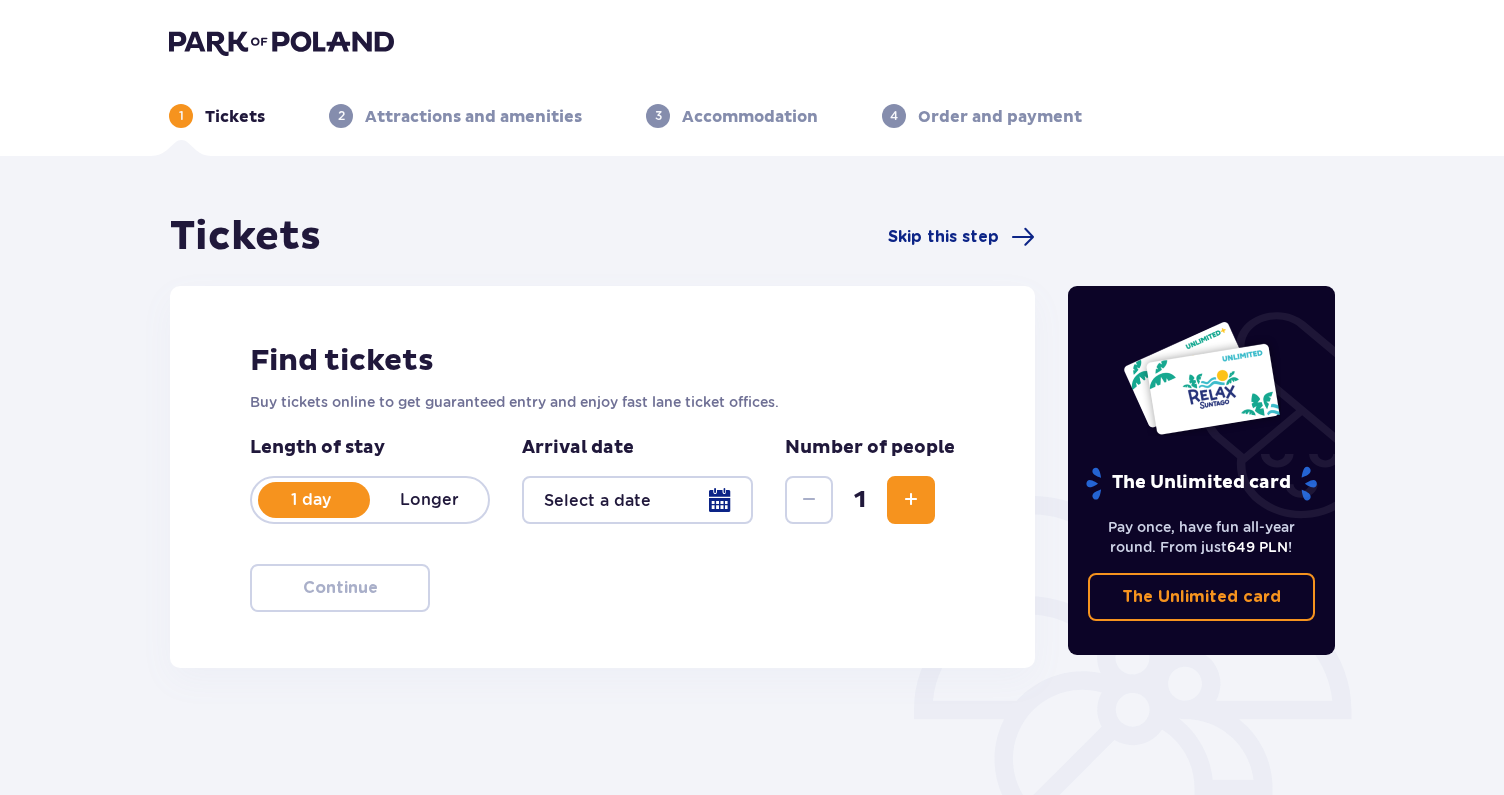 scroll, scrollTop: 0, scrollLeft: 0, axis: both 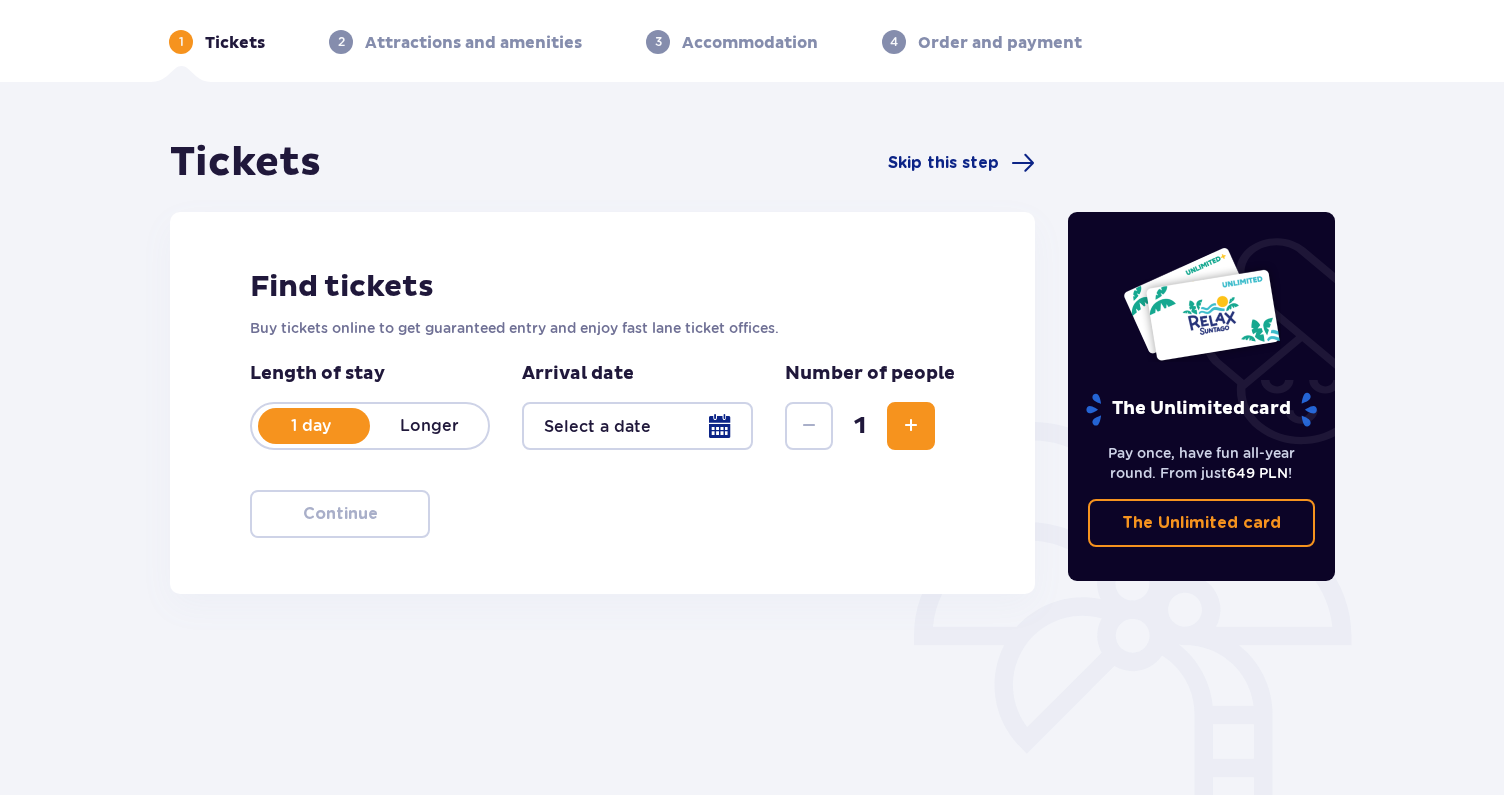 click at bounding box center (911, 426) 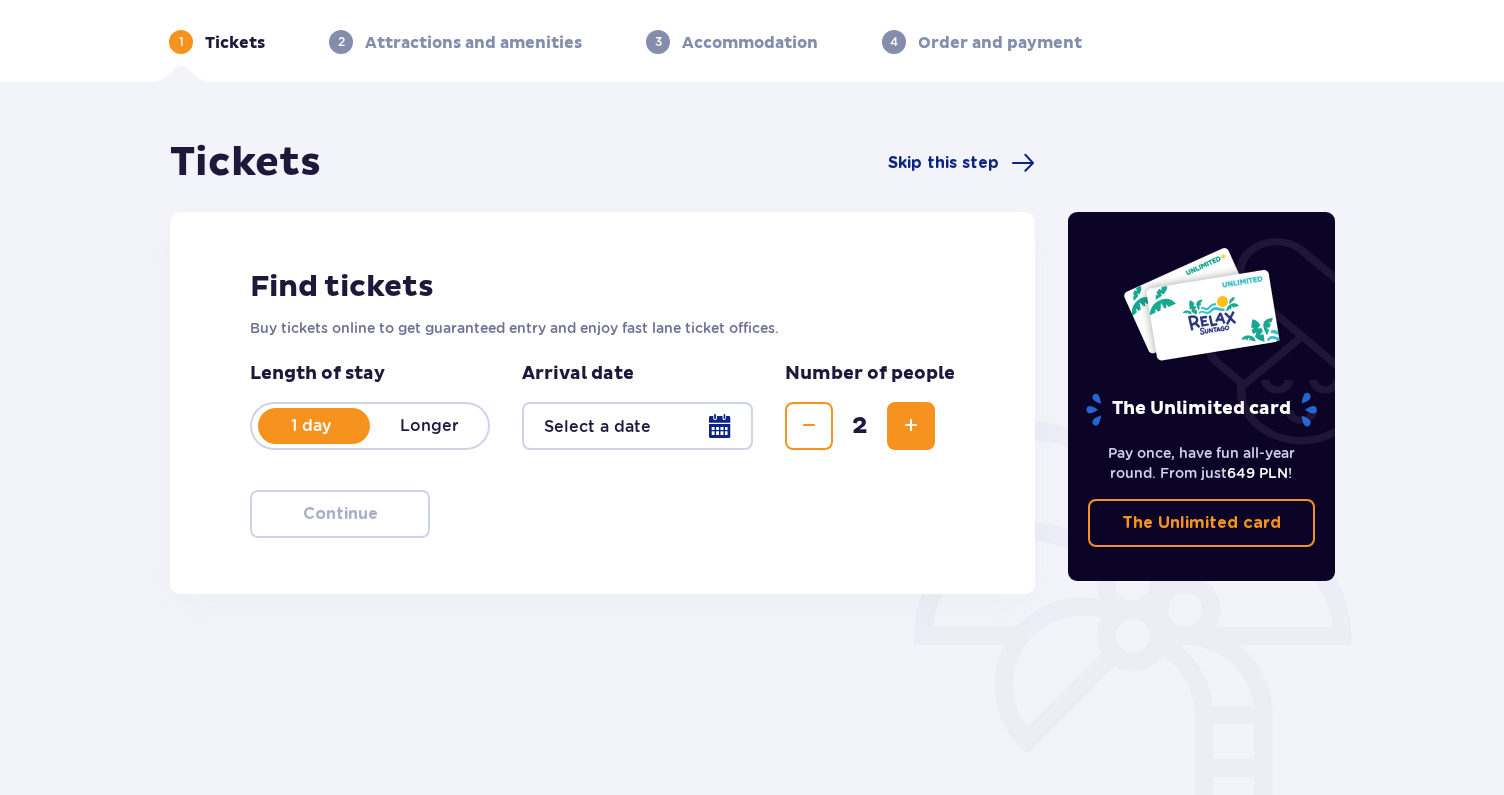 click at bounding box center [911, 426] 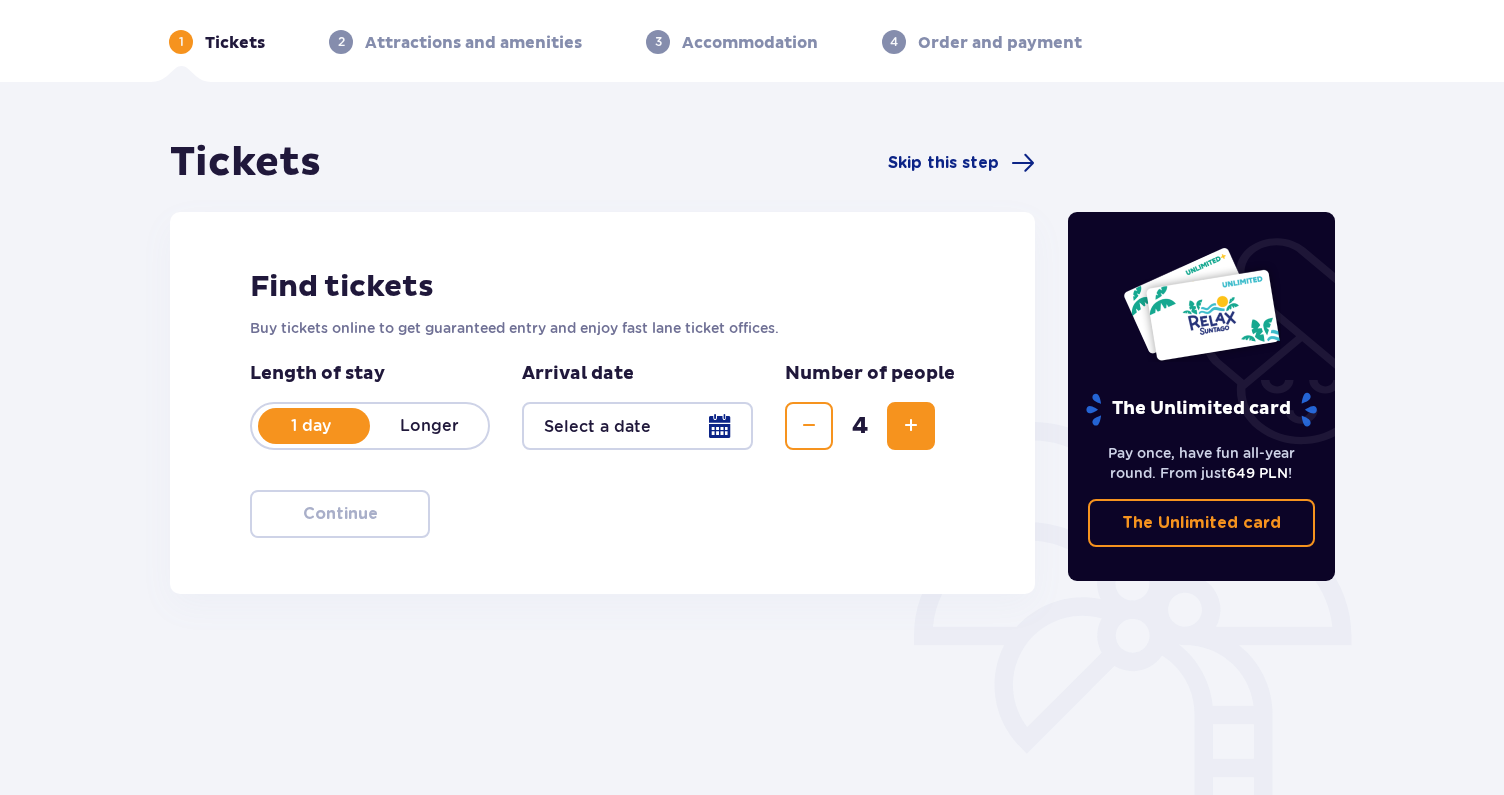 click at bounding box center (911, 426) 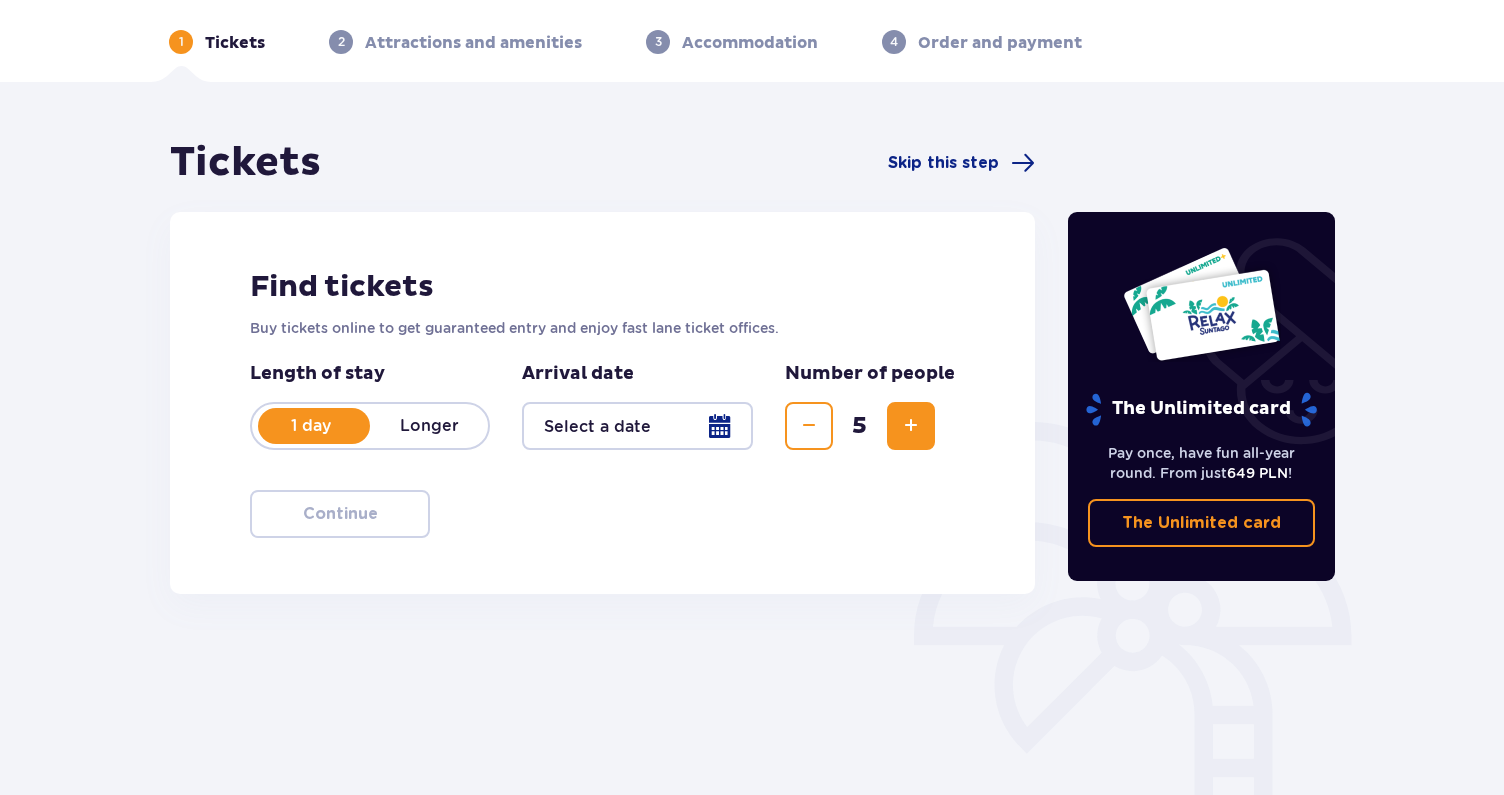 click at bounding box center [809, 426] 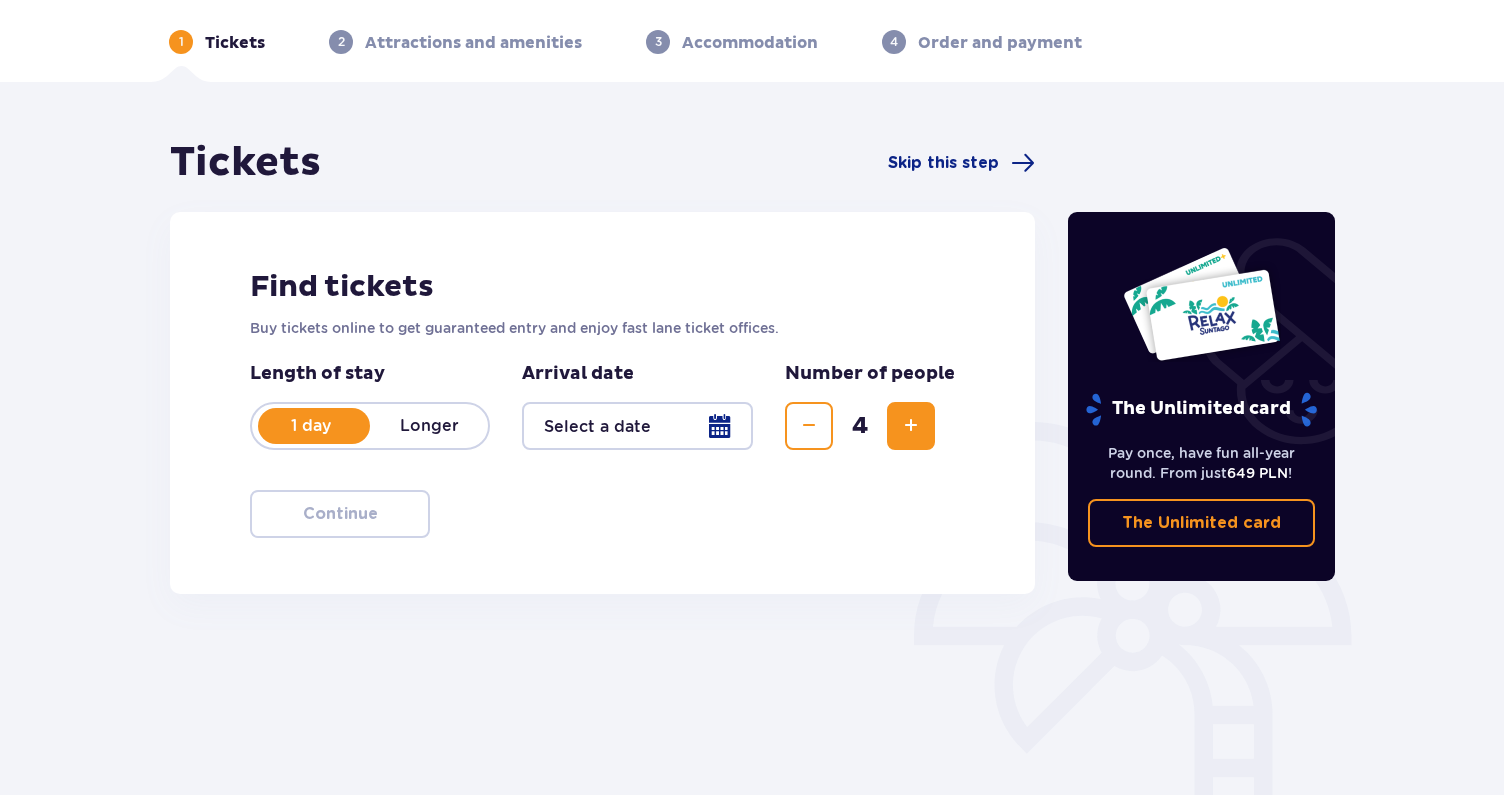 click at bounding box center (637, 426) 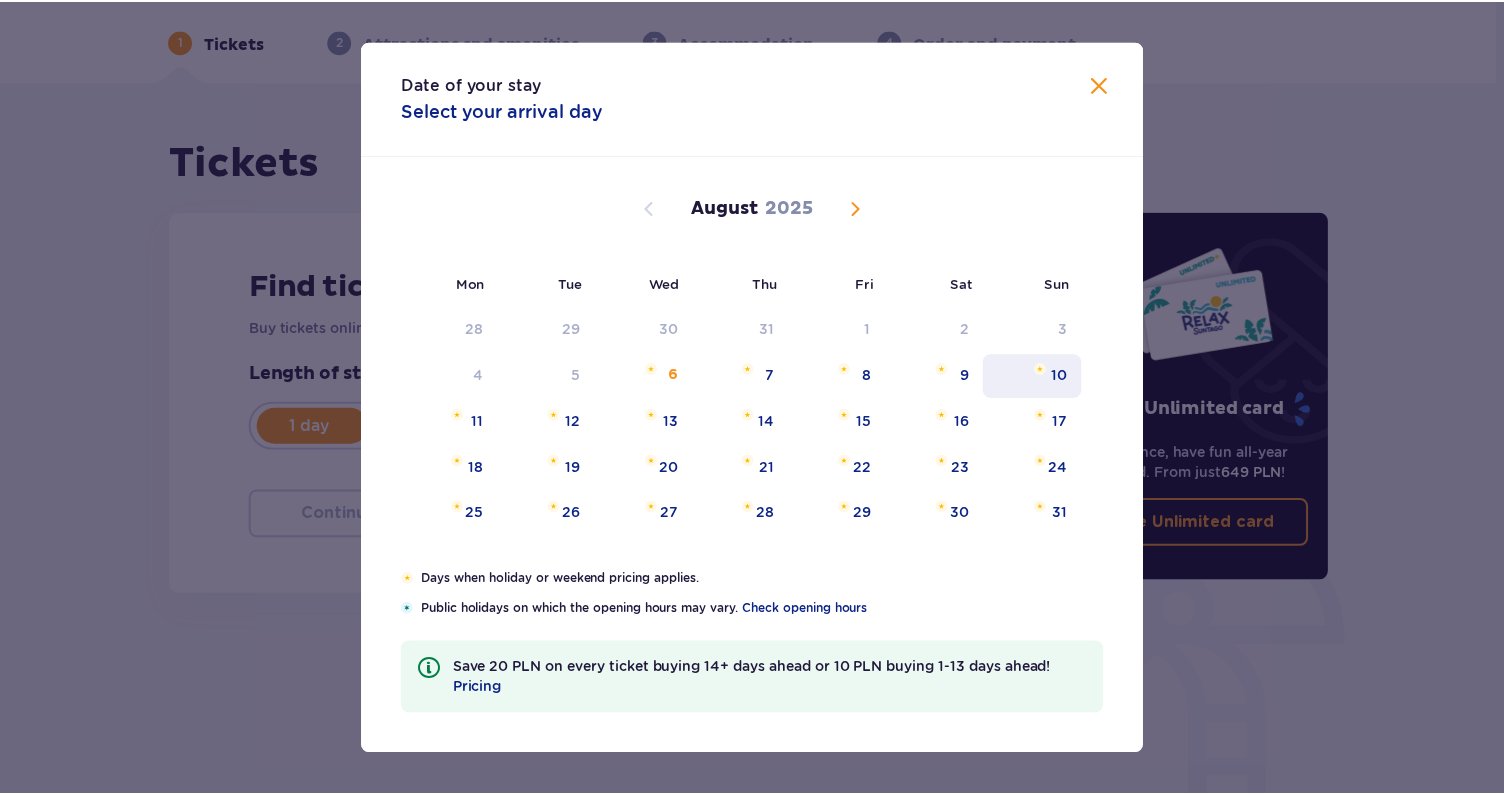 scroll, scrollTop: 0, scrollLeft: 0, axis: both 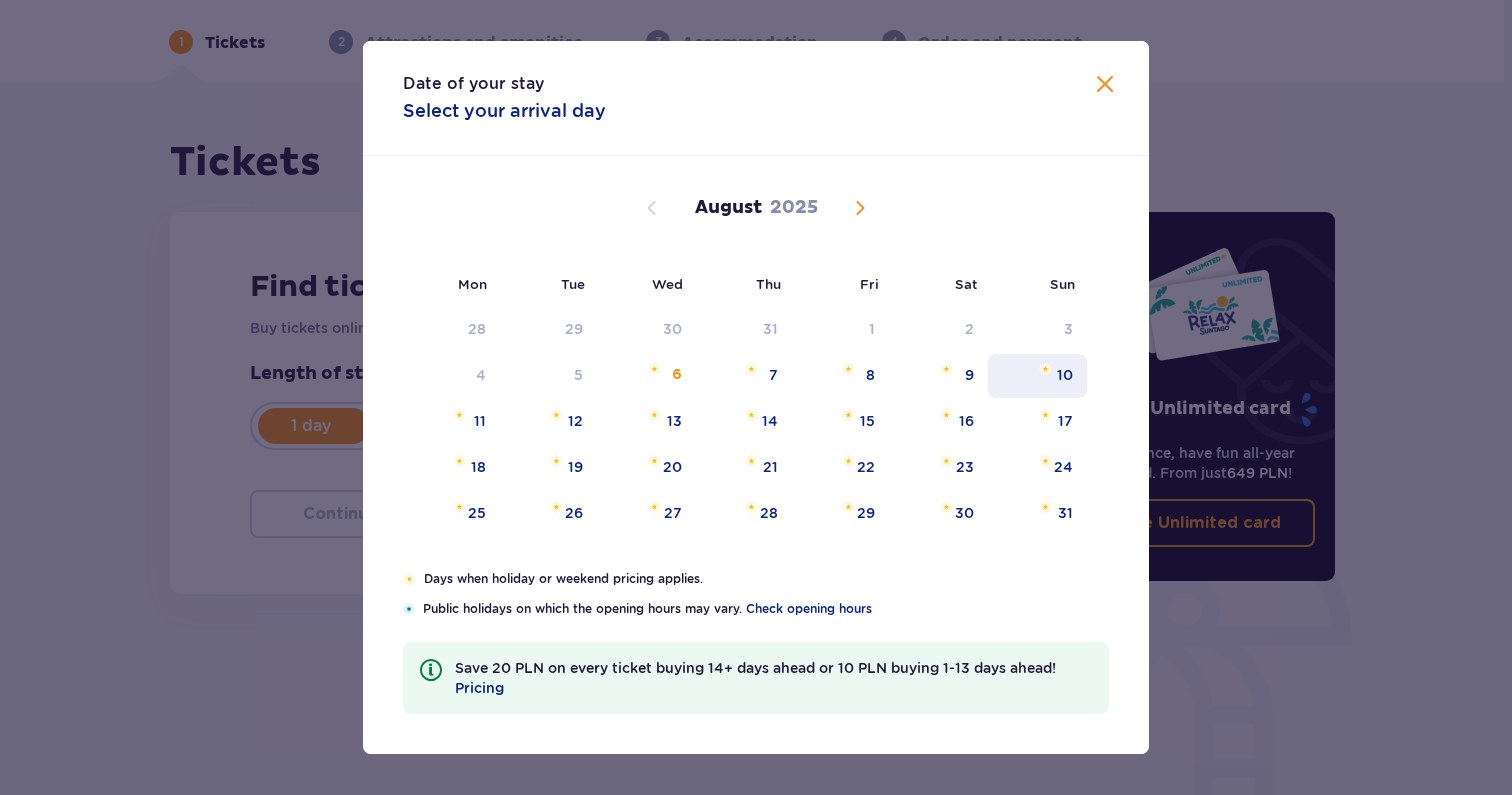 click on "10" at bounding box center [1037, 376] 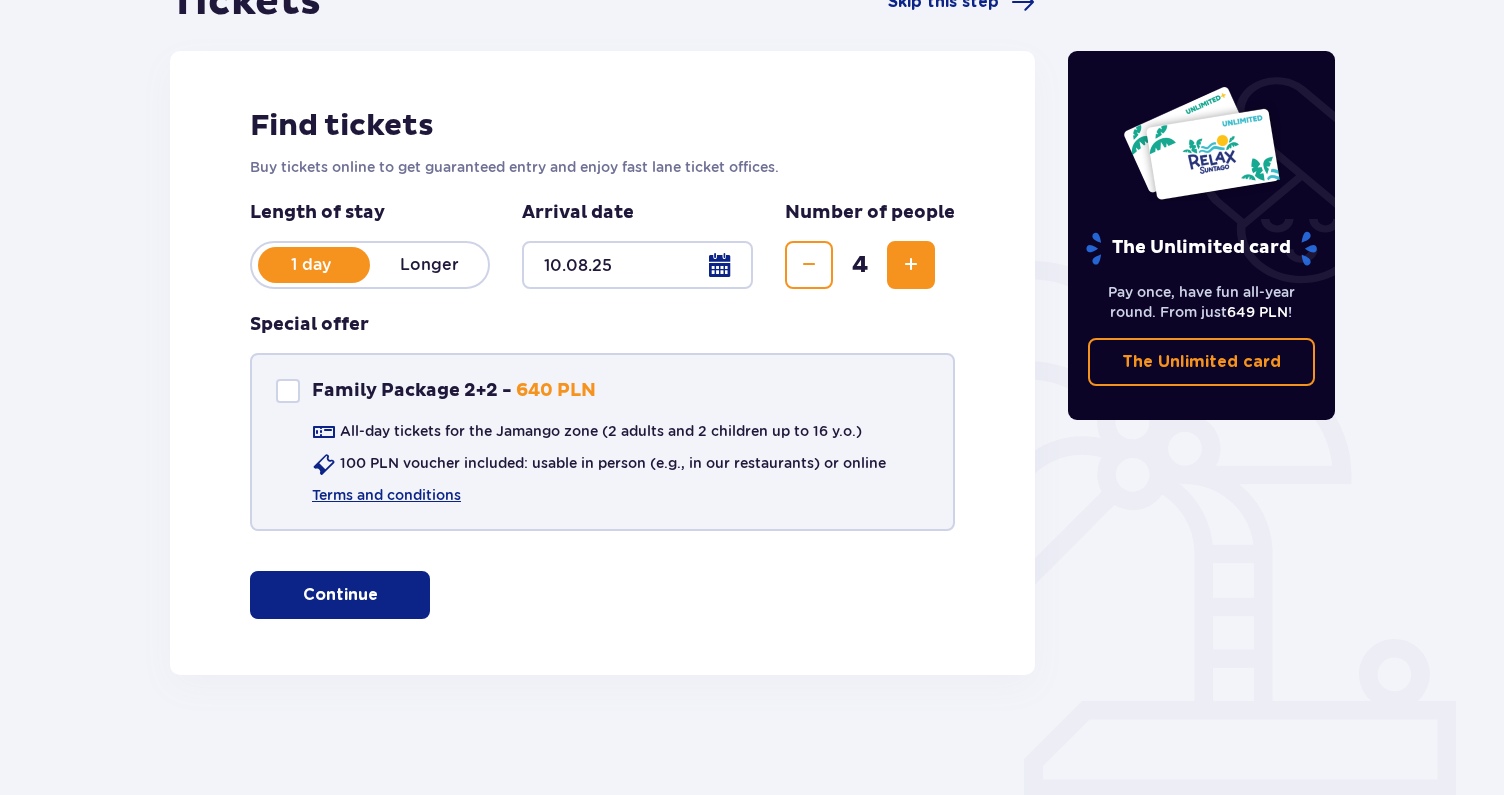 scroll, scrollTop: 0, scrollLeft: 0, axis: both 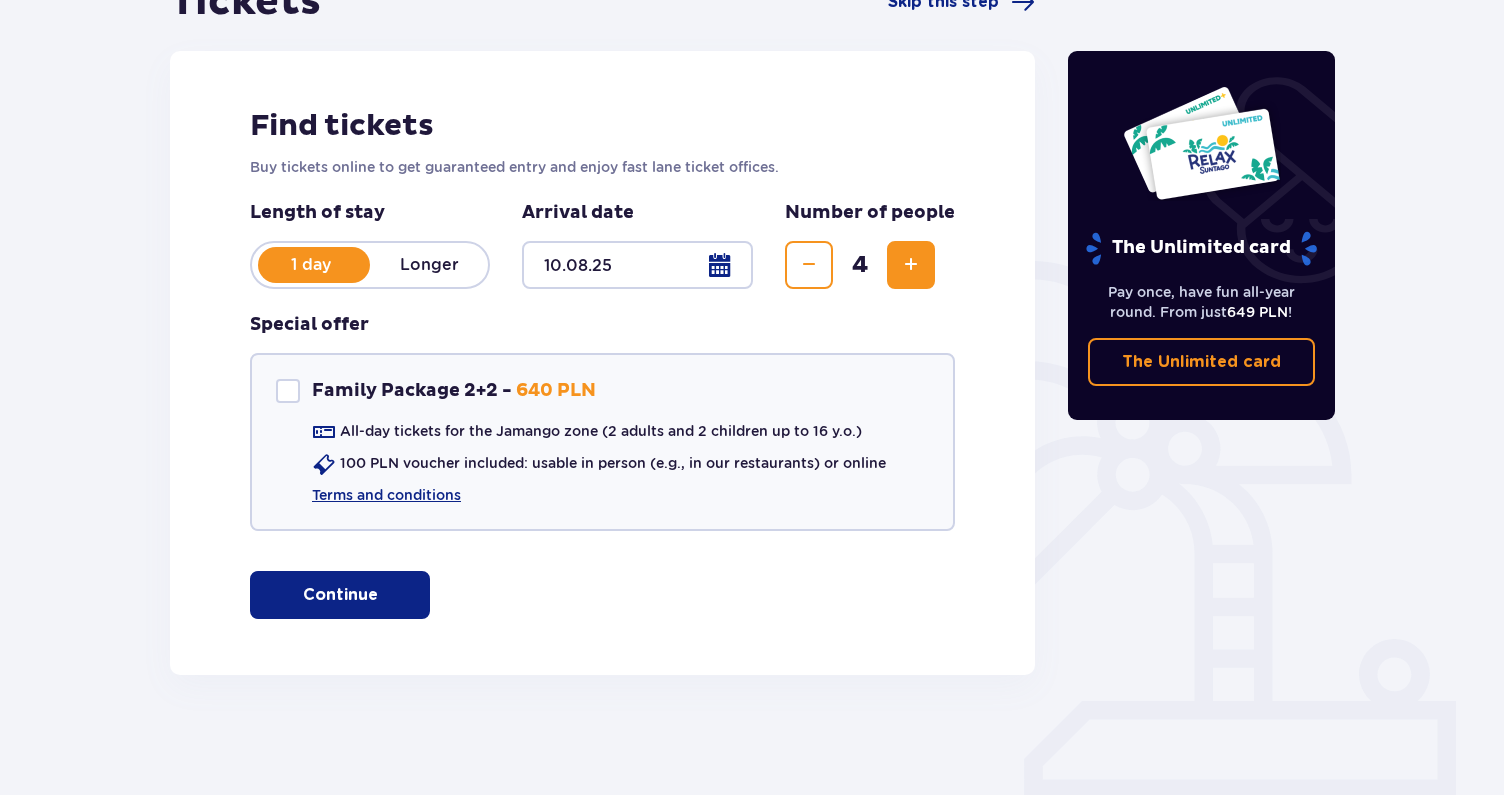 click on "Continue" at bounding box center (340, 595) 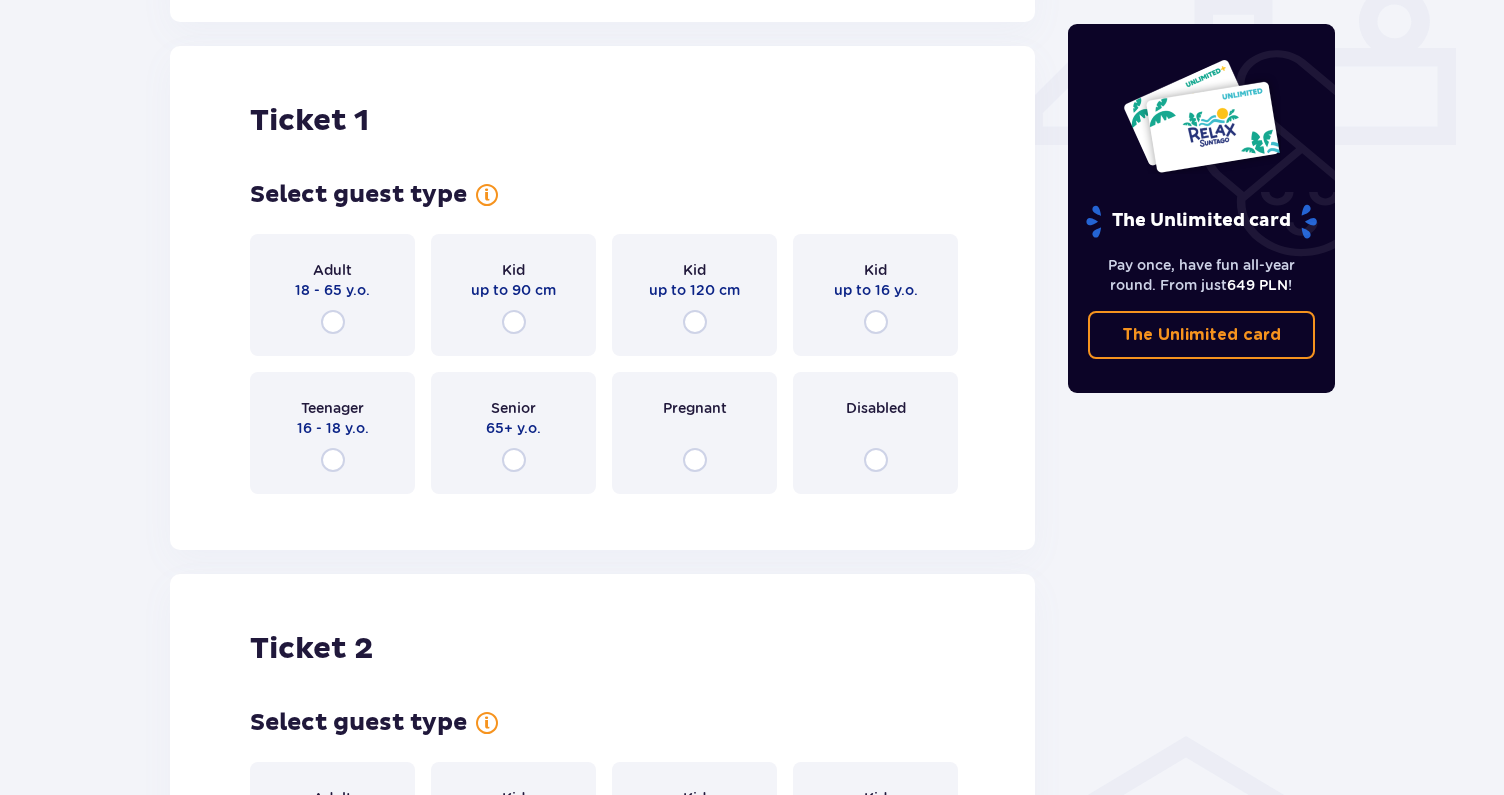 scroll, scrollTop: 910, scrollLeft: 0, axis: vertical 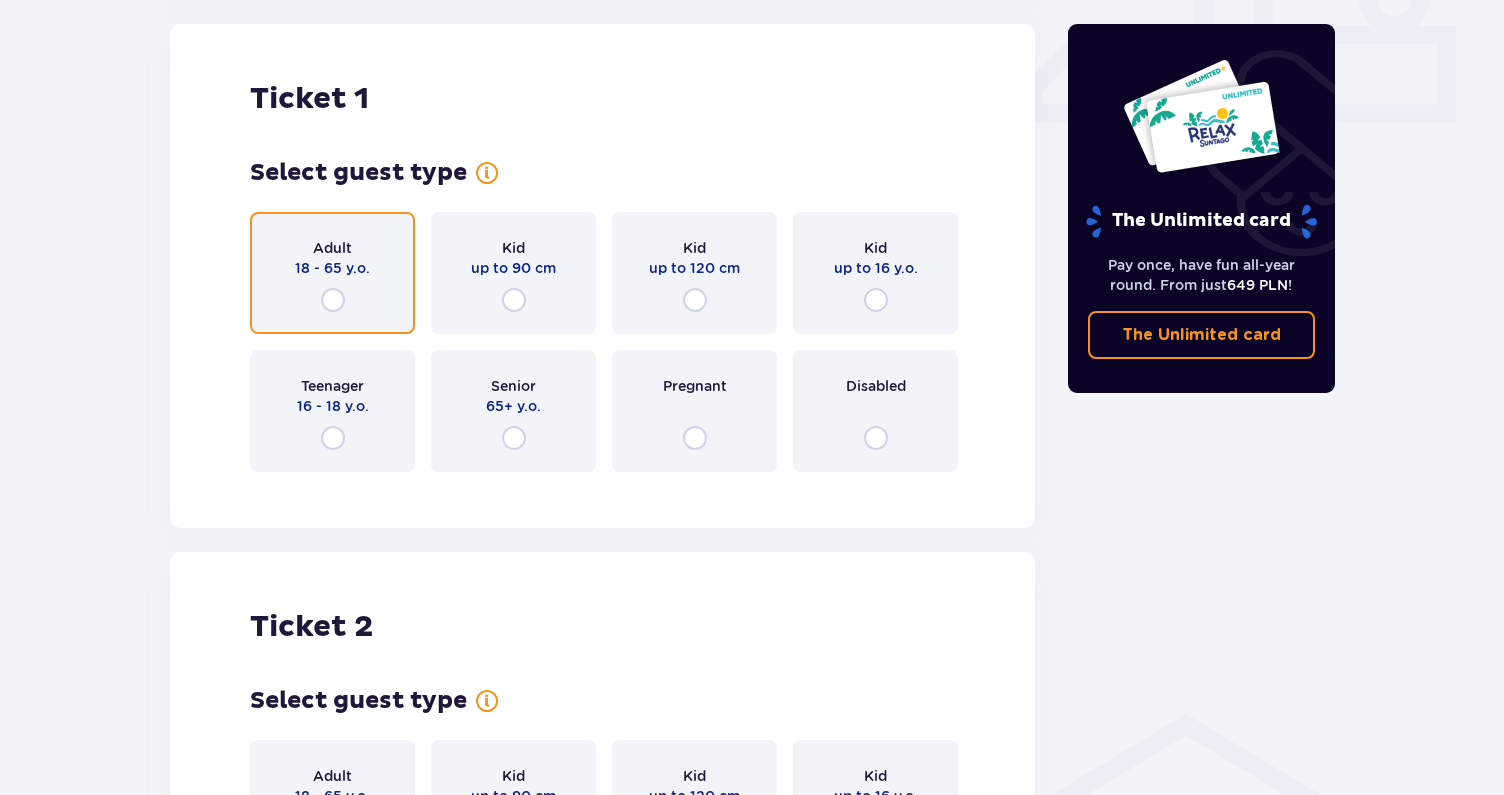 click at bounding box center [333, 300] 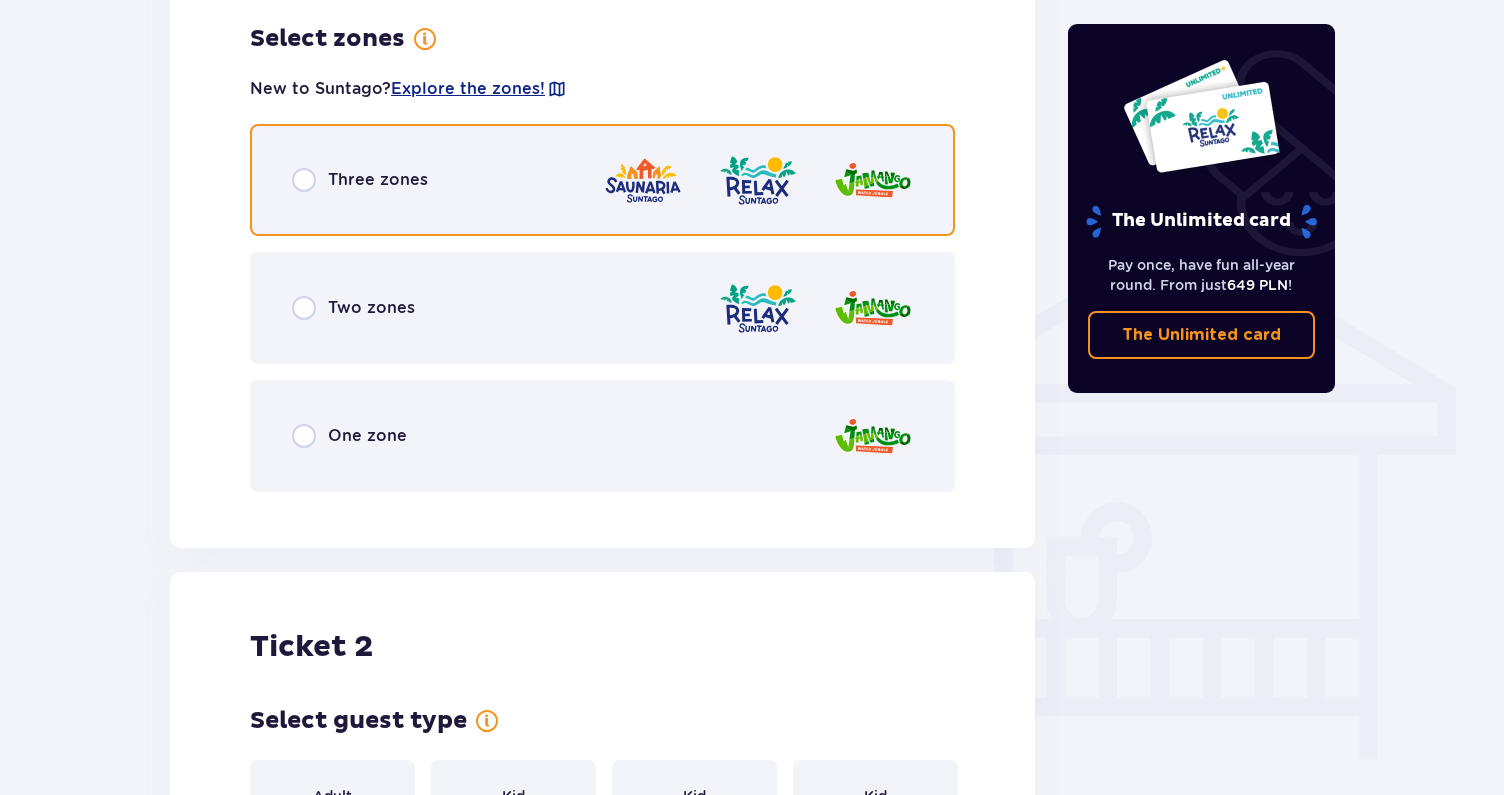 click at bounding box center (304, 180) 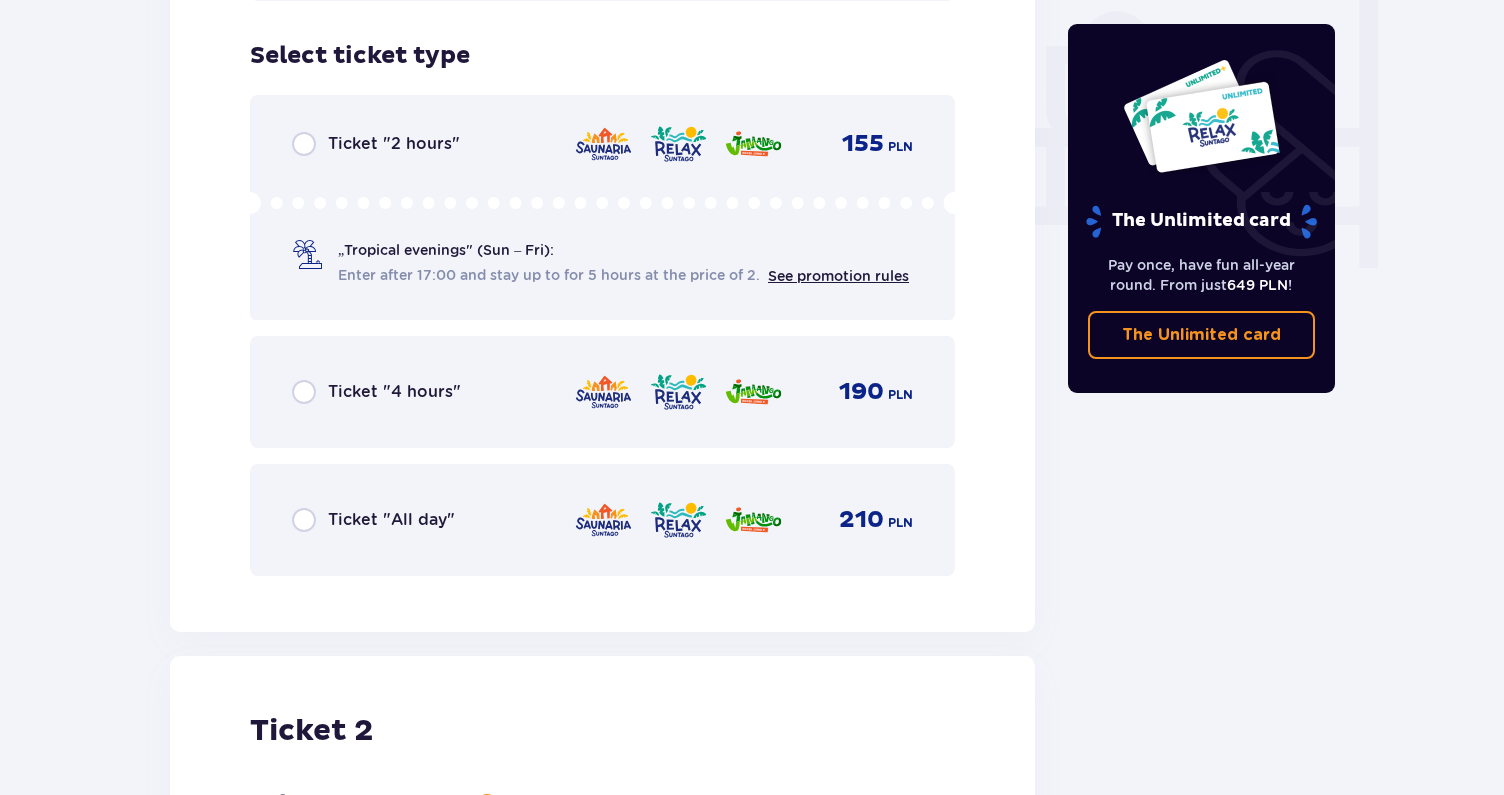 scroll, scrollTop: 1906, scrollLeft: 0, axis: vertical 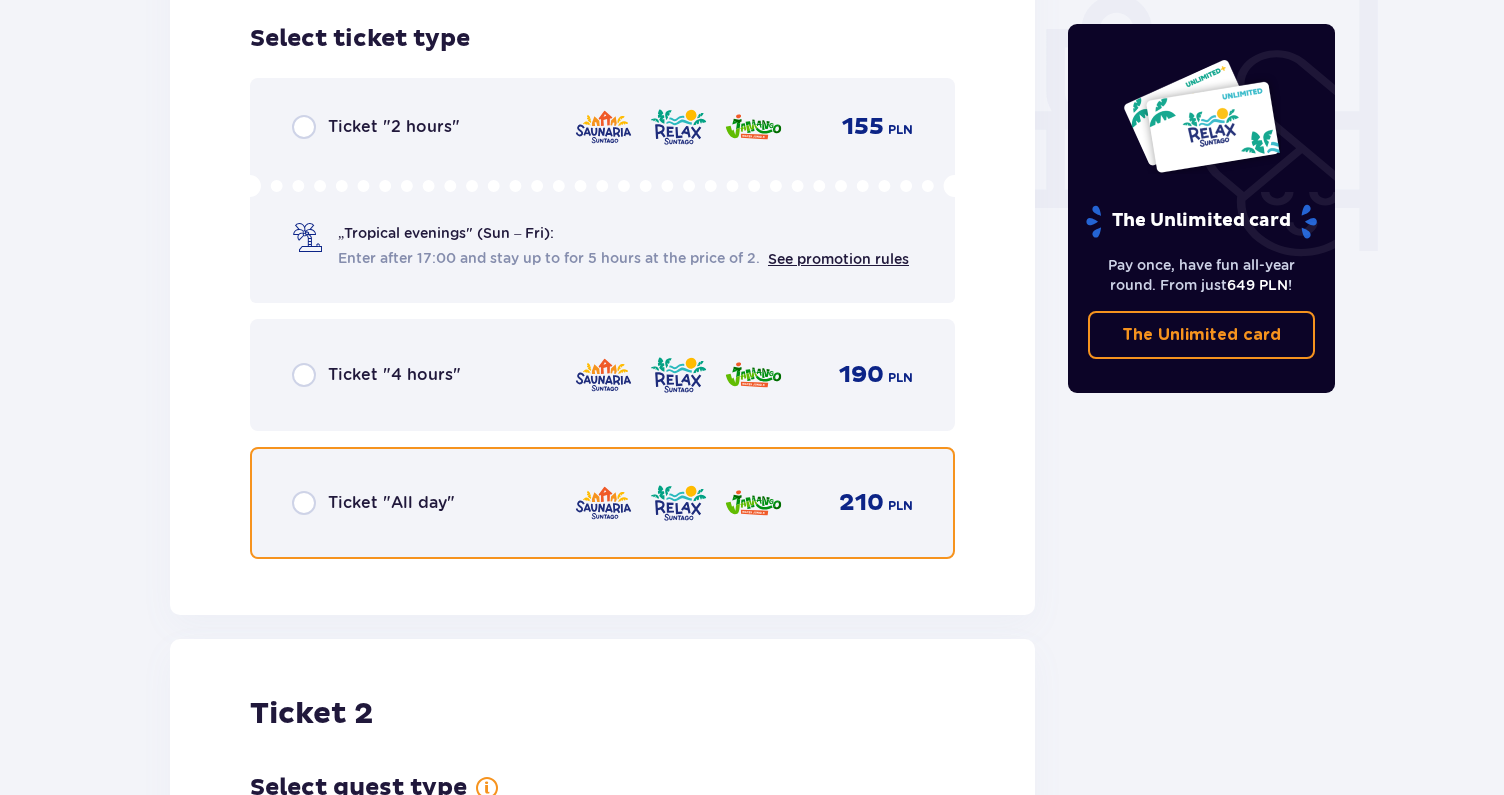 click at bounding box center (304, 503) 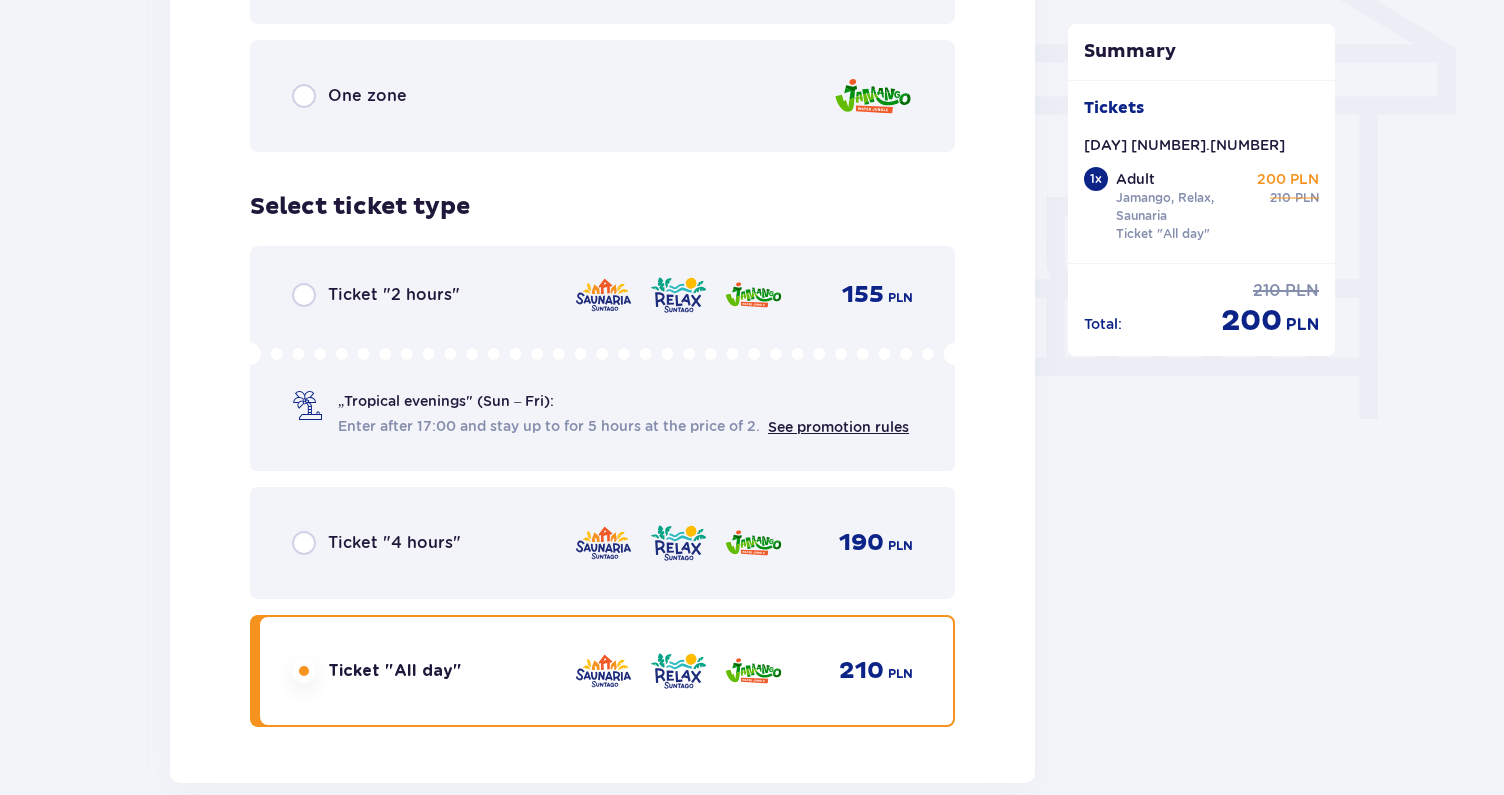 scroll, scrollTop: 1771, scrollLeft: 0, axis: vertical 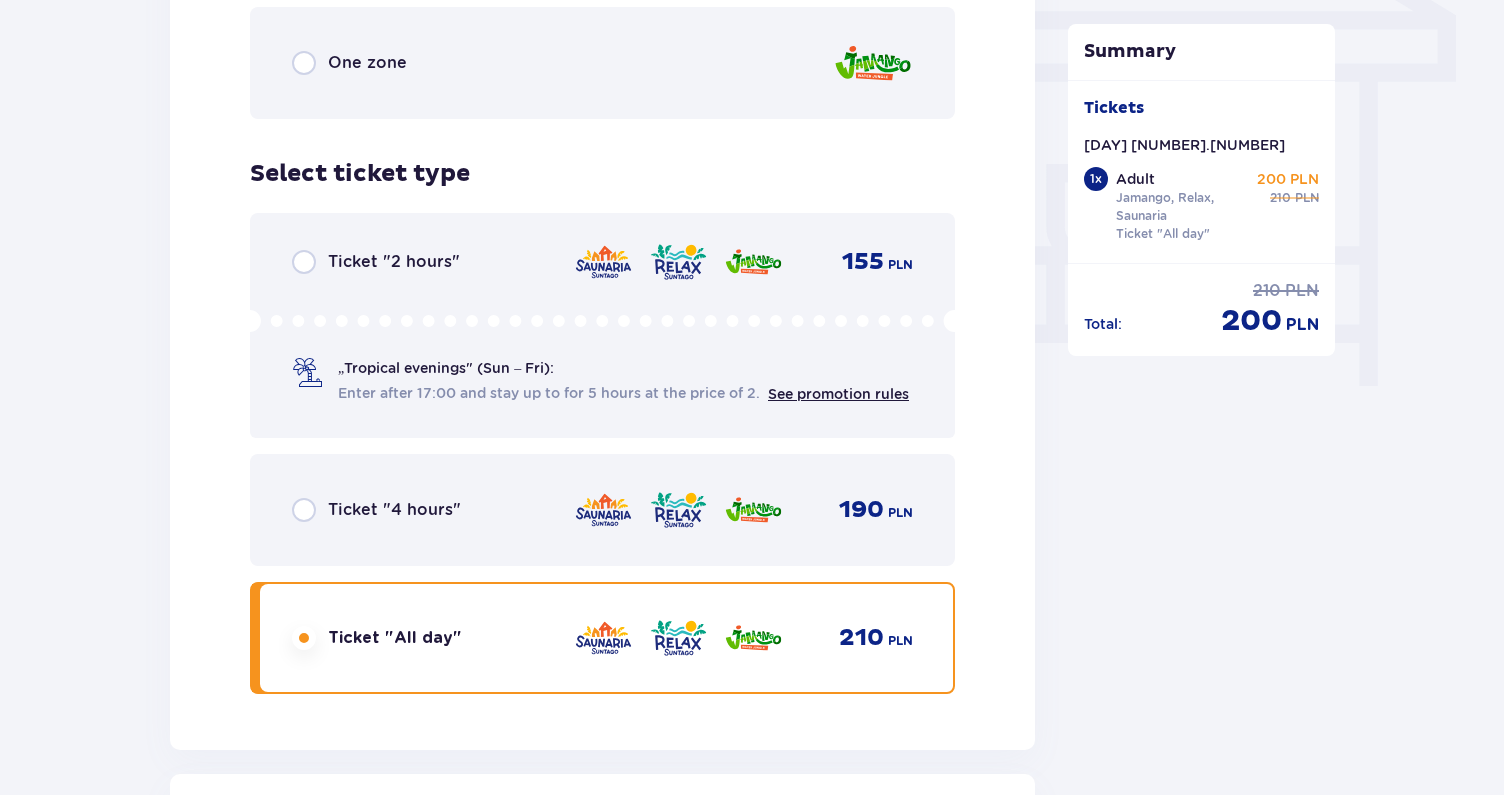 click on "200" at bounding box center [1251, 321] 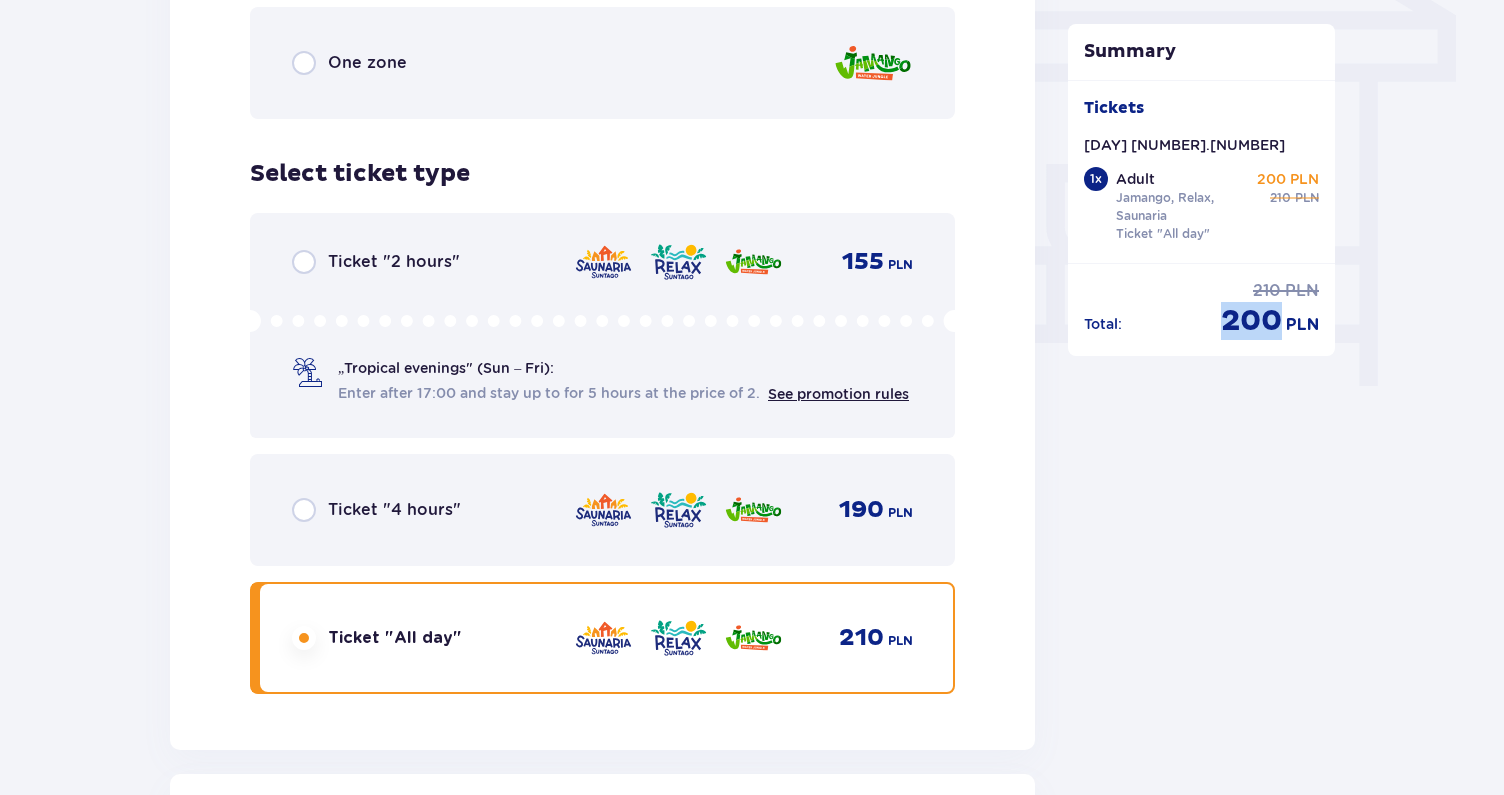click on "200" at bounding box center [1251, 321] 